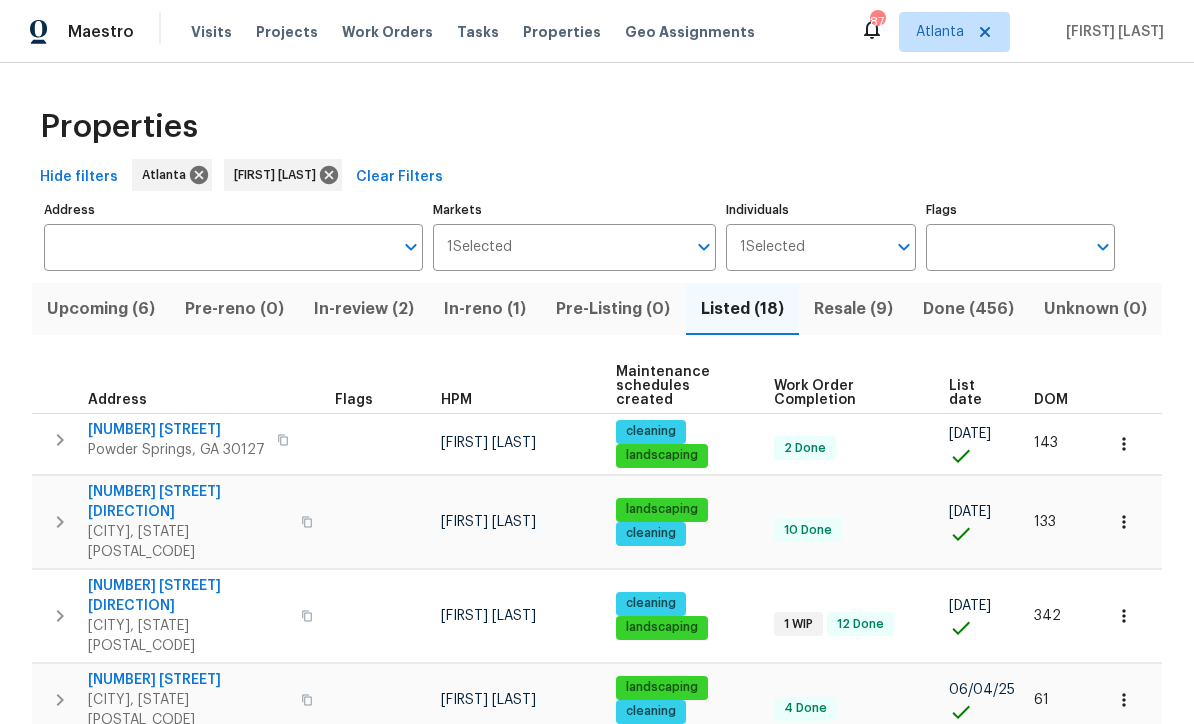 scroll, scrollTop: 0, scrollLeft: 0, axis: both 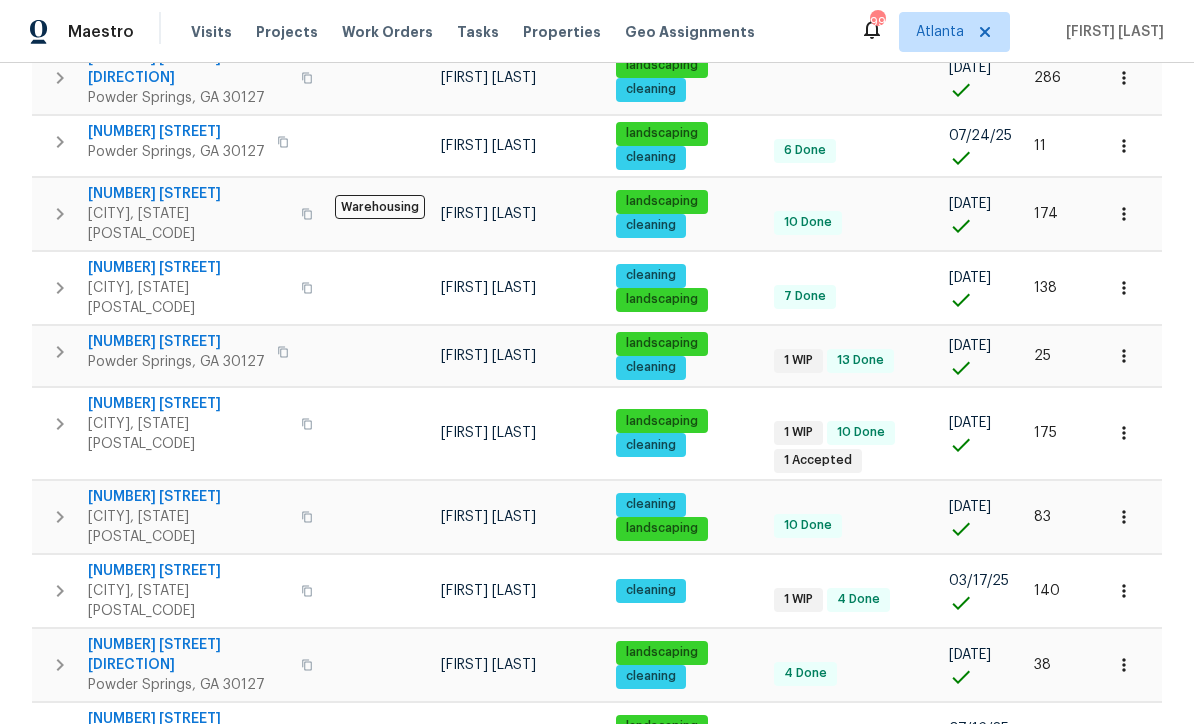 click on "[NUMBER] [STREET]" at bounding box center (188, 404) 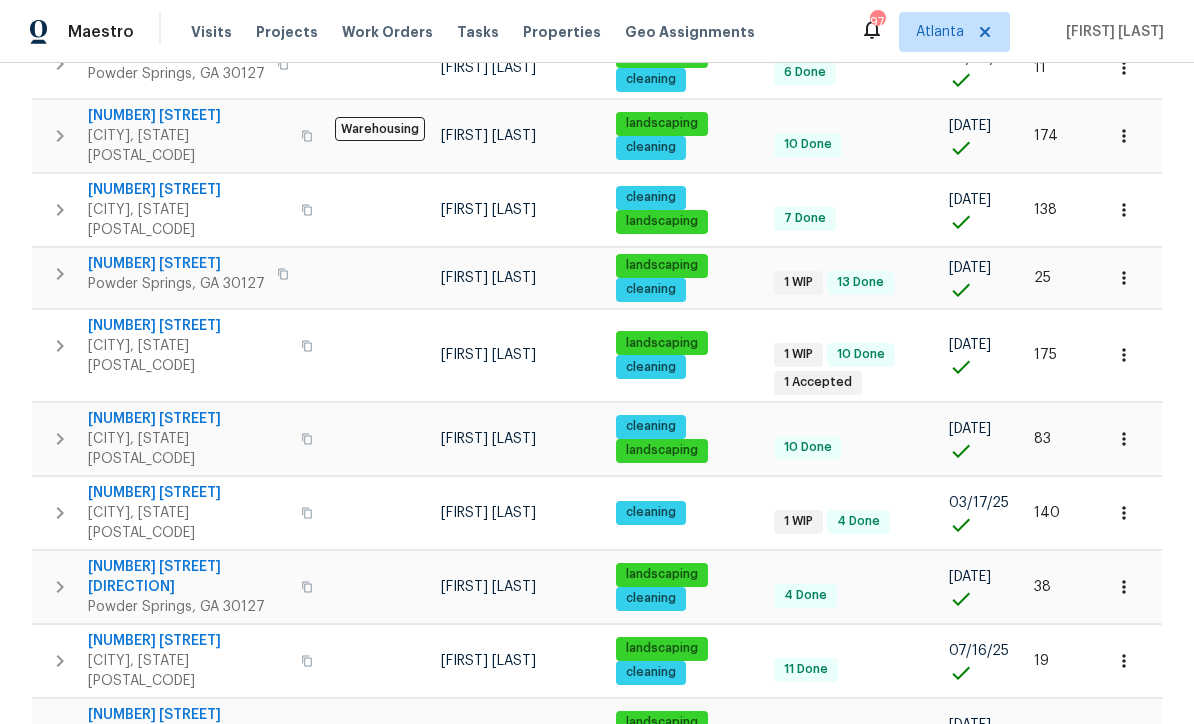 scroll, scrollTop: 807, scrollLeft: 0, axis: vertical 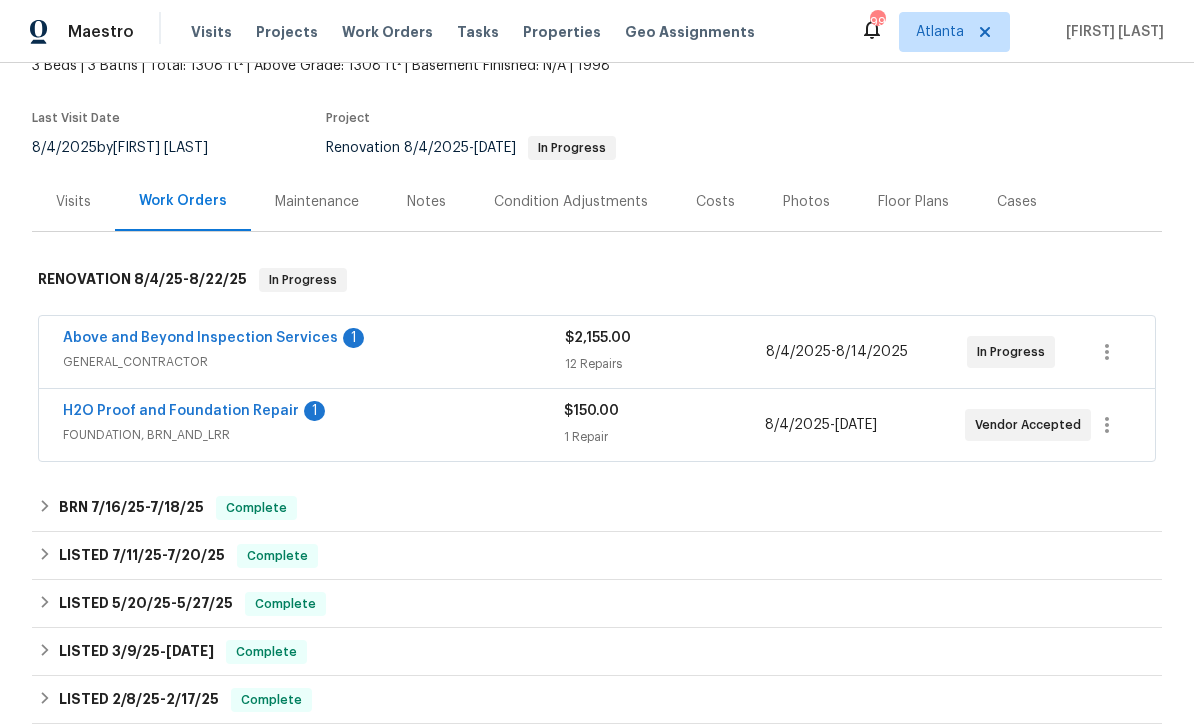 click on "Above and Beyond Inspection Services" at bounding box center (200, 338) 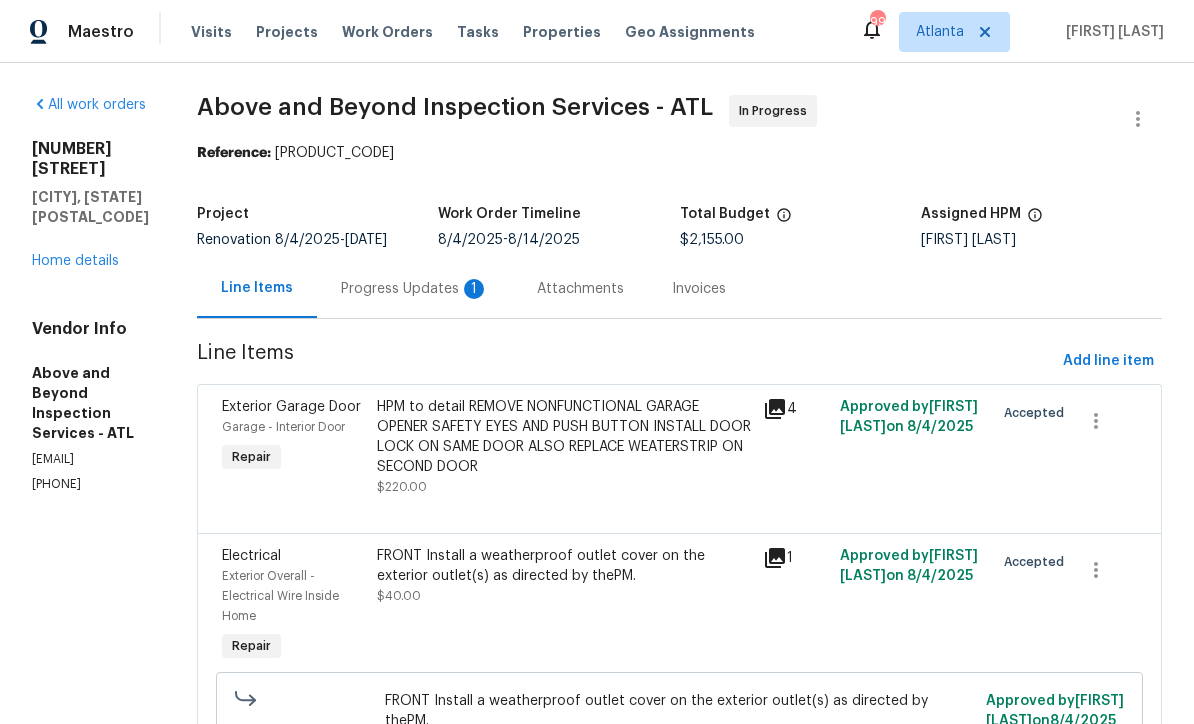 click on "Progress Updates 1" at bounding box center [415, 288] 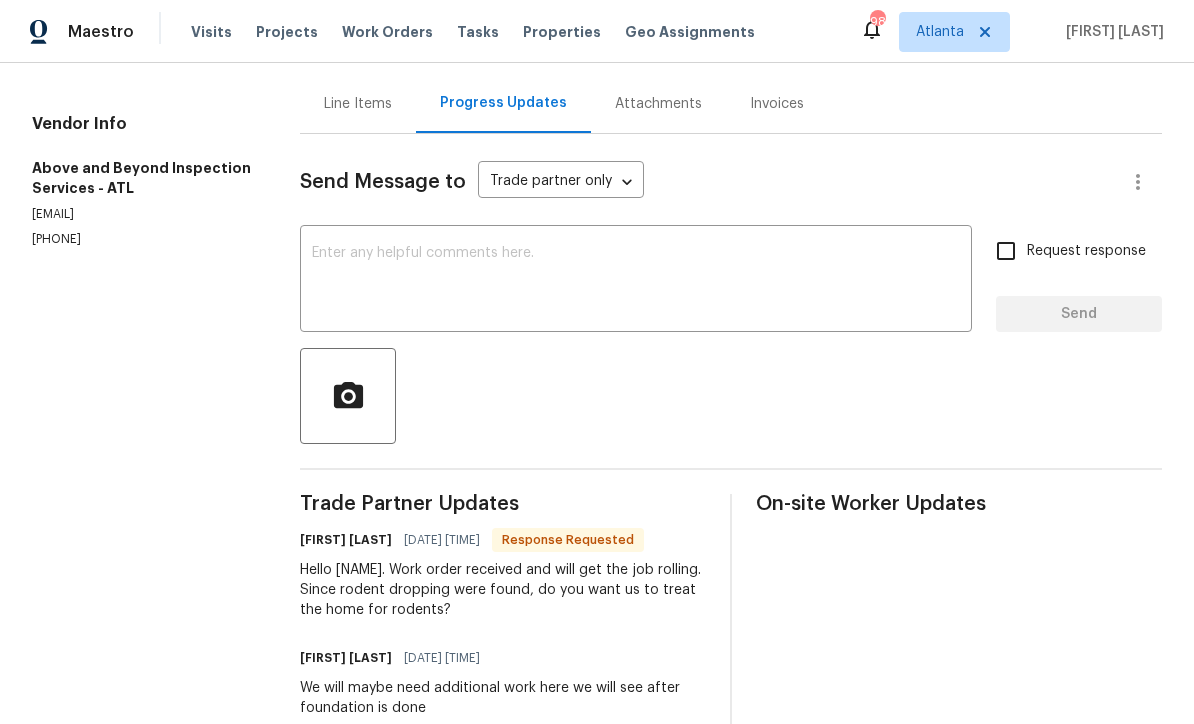 scroll, scrollTop: 184, scrollLeft: 0, axis: vertical 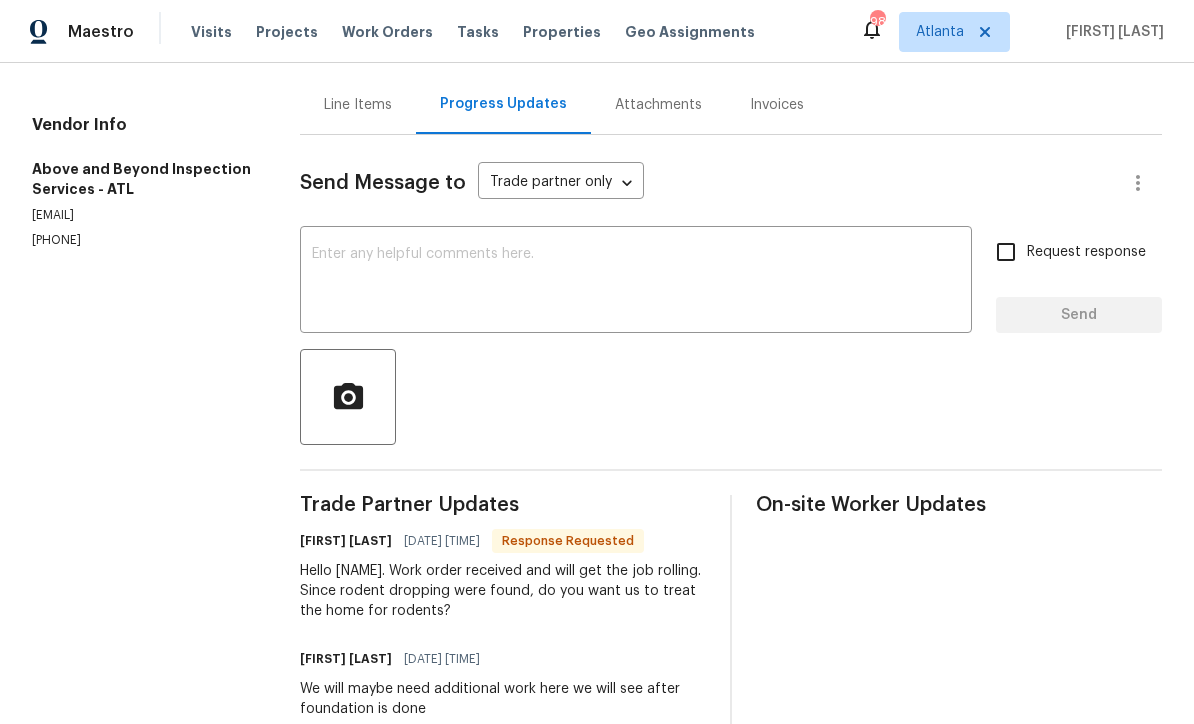 click at bounding box center (636, 282) 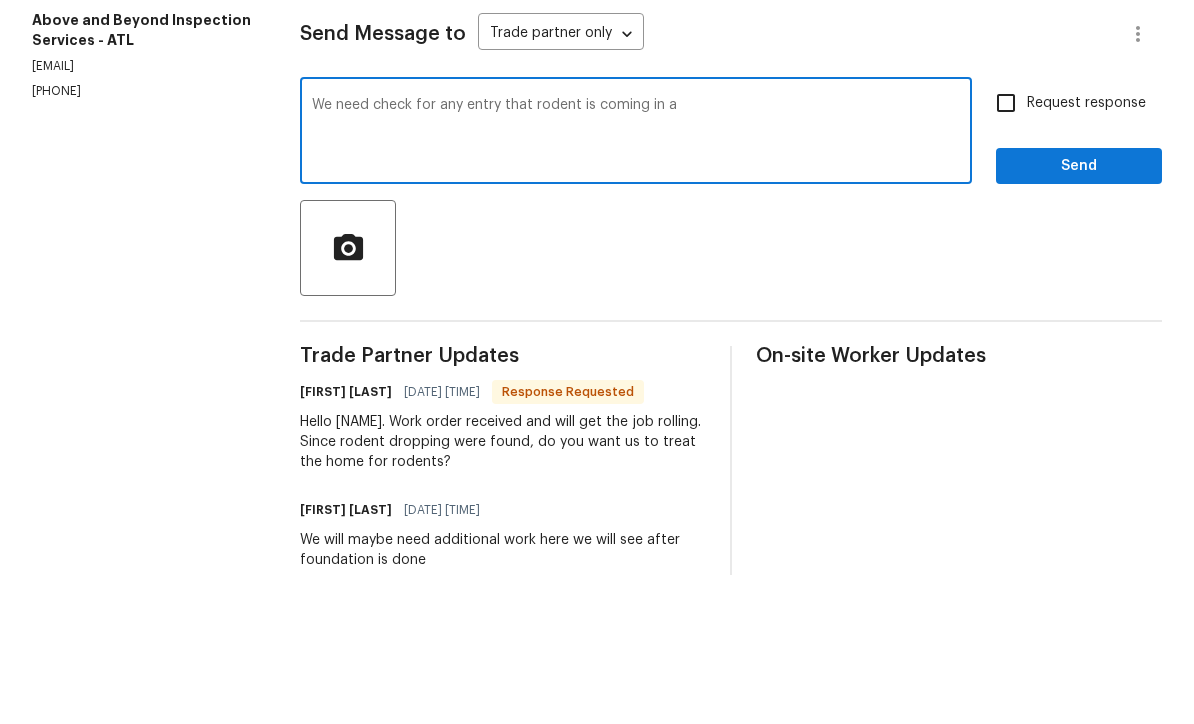 scroll, scrollTop: 66, scrollLeft: 0, axis: vertical 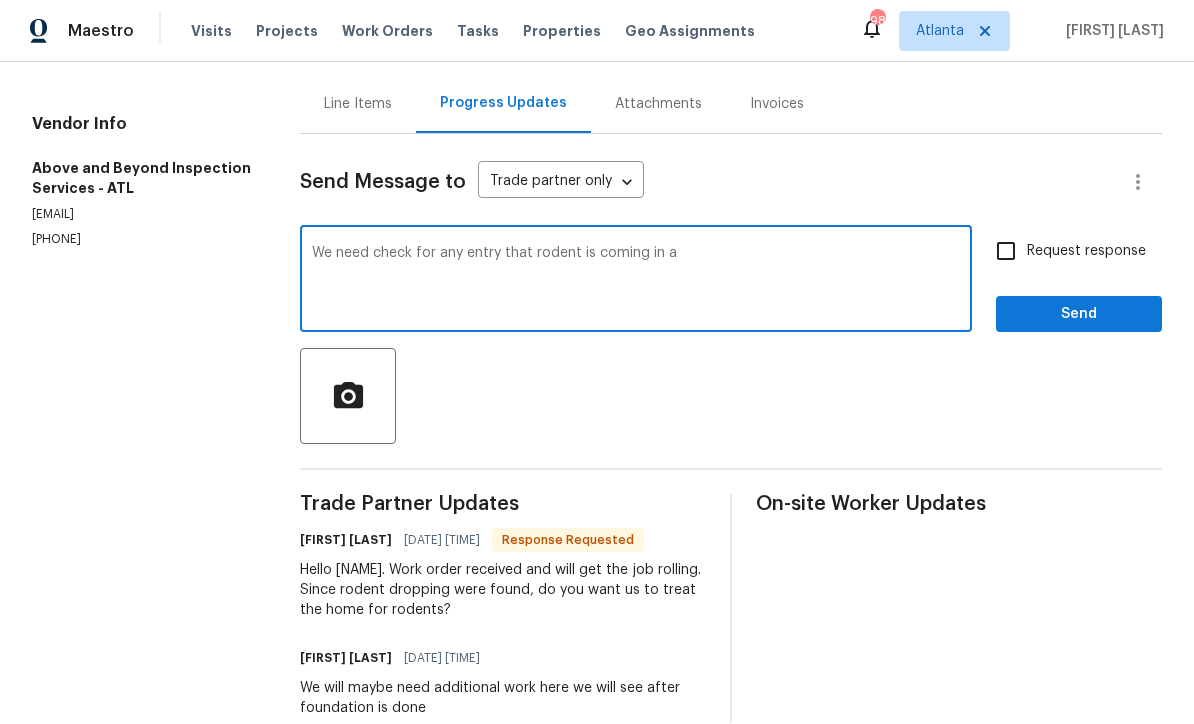 click on "We need check for any entry that rodent is coming in a" at bounding box center (636, 282) 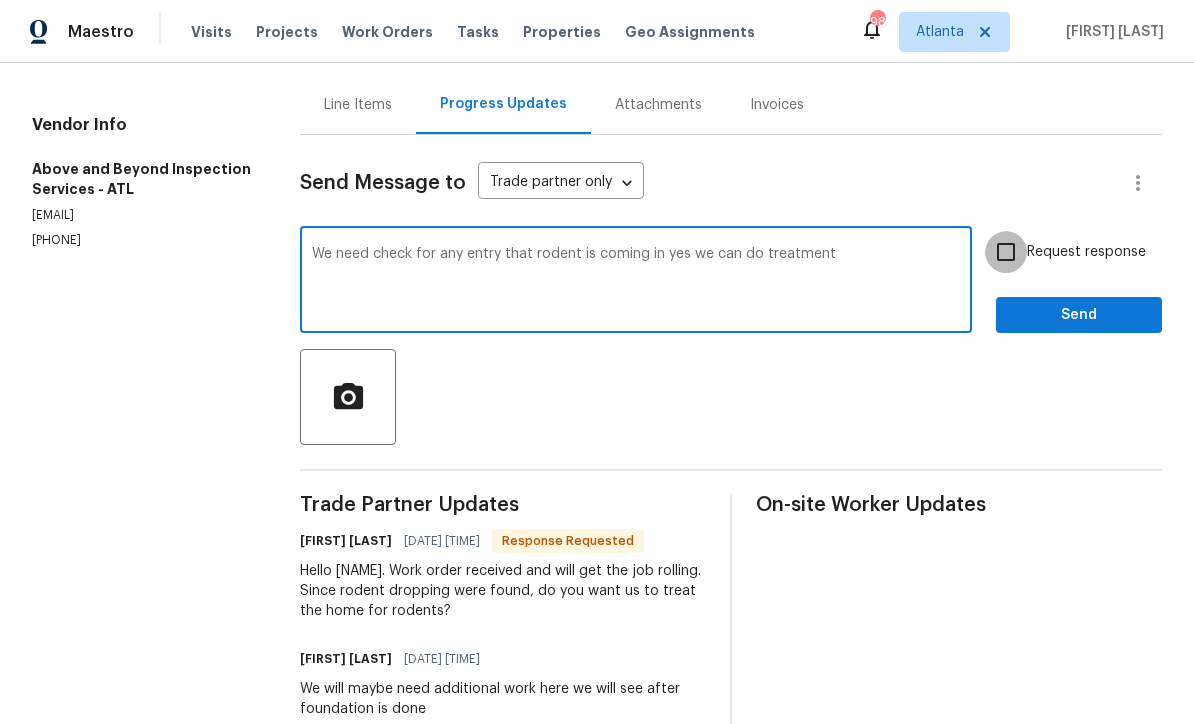 type on "We need check for any entry that rodent is coming in yes we can do treatment" 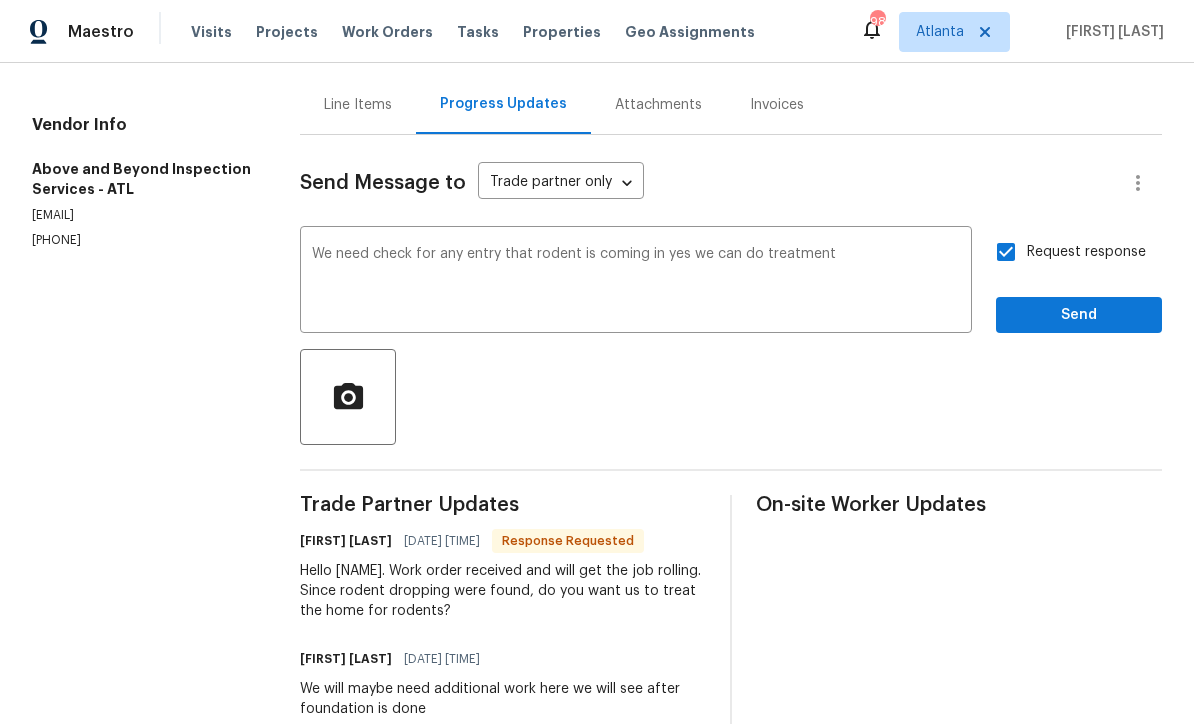 click on "We need check for any entry that rodent is coming in yes we can do treatment" at bounding box center [636, 282] 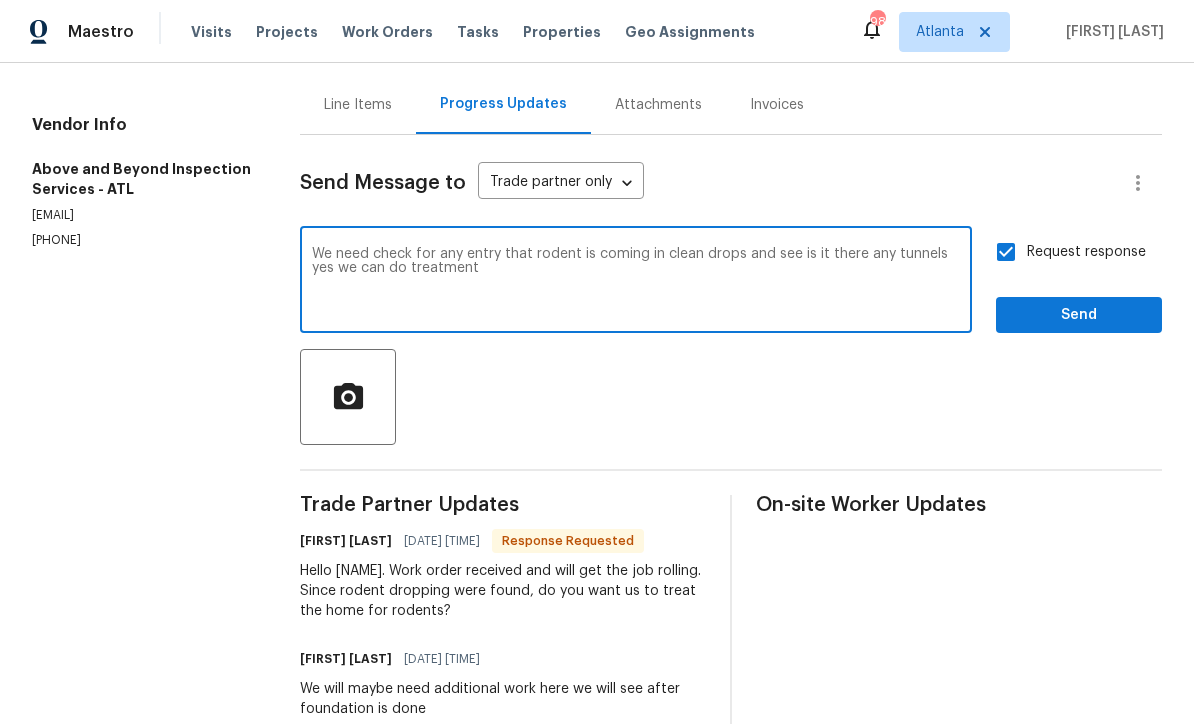 click on "We need check for any entry that rodent is coming in clean drops and see is it there any tunnels yes we can do treatment" at bounding box center [636, 282] 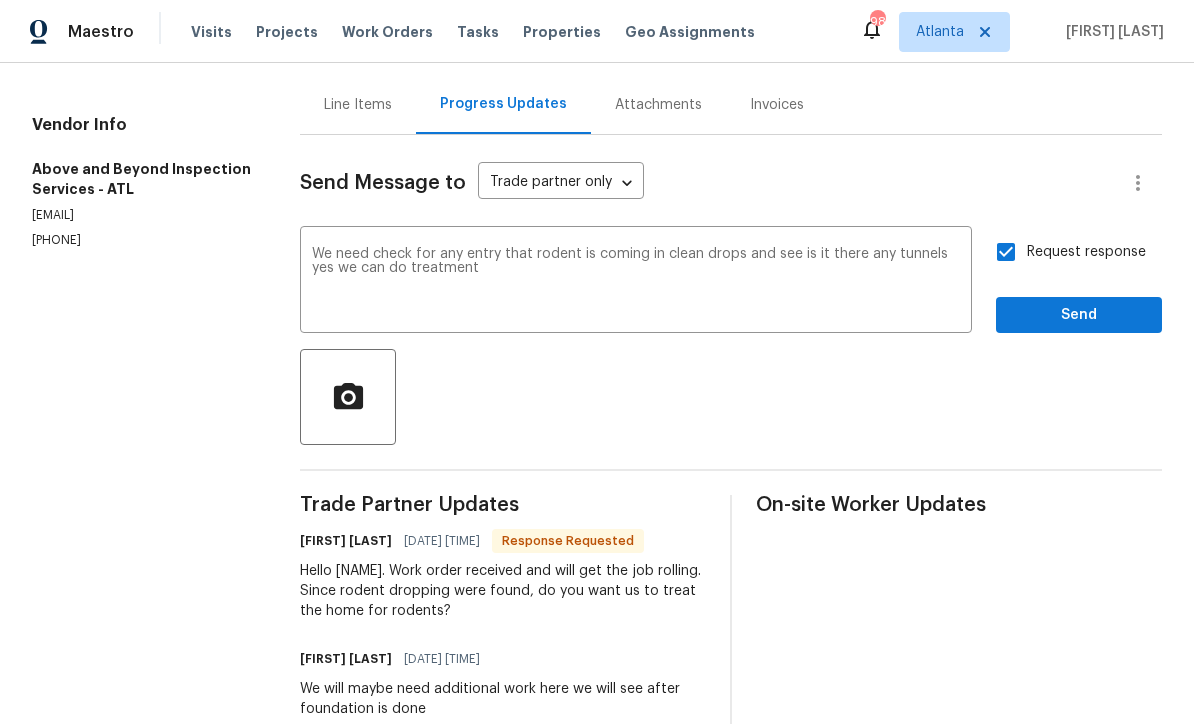 click on "We need check for any entry that rodent is coming in clean drops and see is it there any tunnels yes we can do treatment" at bounding box center (636, 282) 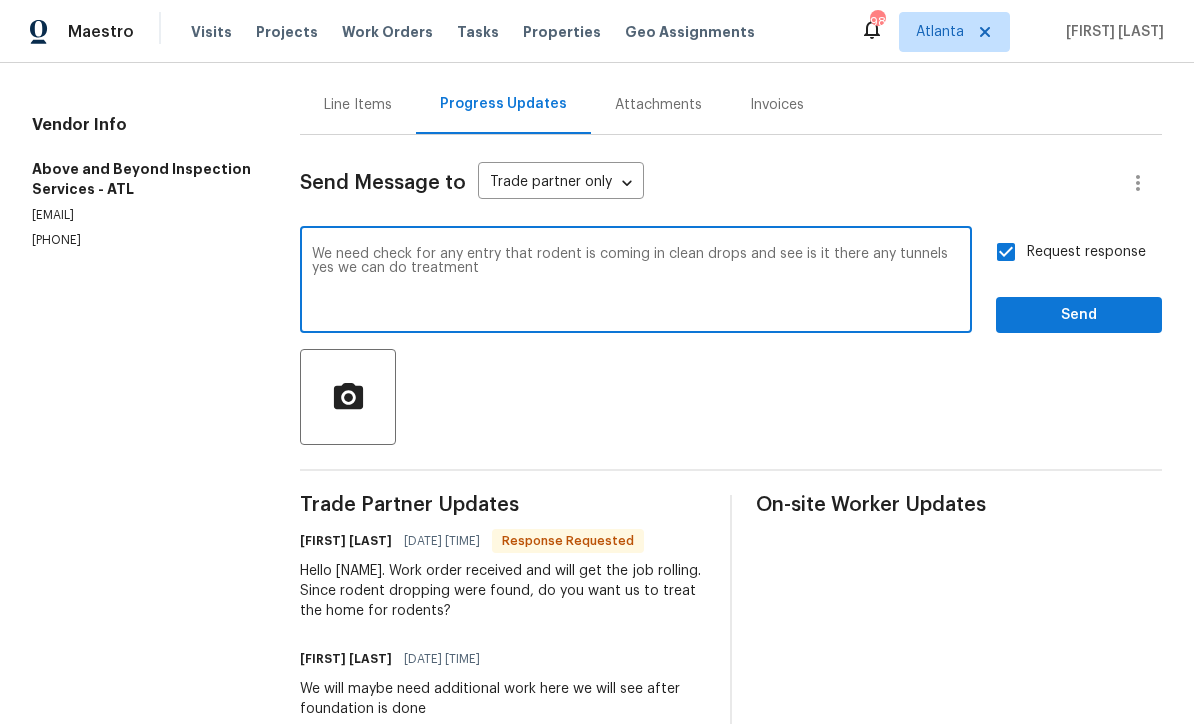 click on "We need check for any entry that rodent is coming in clean drops and see is it there any tunnels yes we can do treatment" at bounding box center (636, 282) 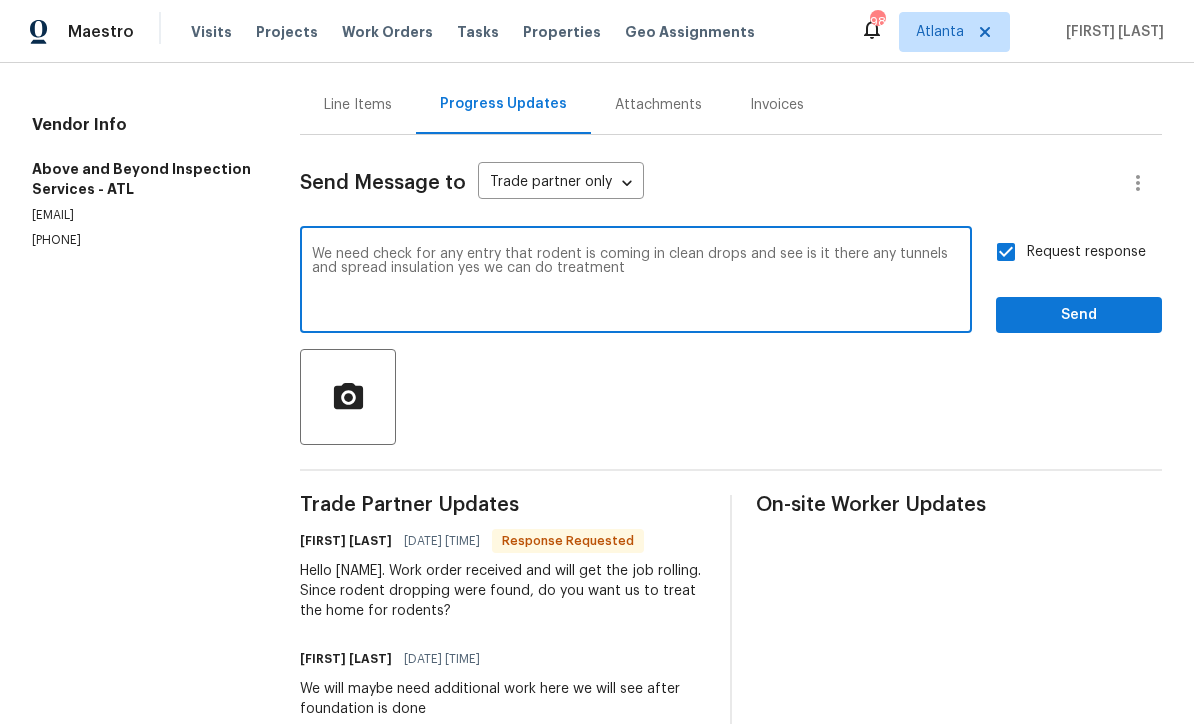 type on "We need check for any entry that rodent is coming in clean drops and see is it there any tunnels and spread insulation yes we can do treatment" 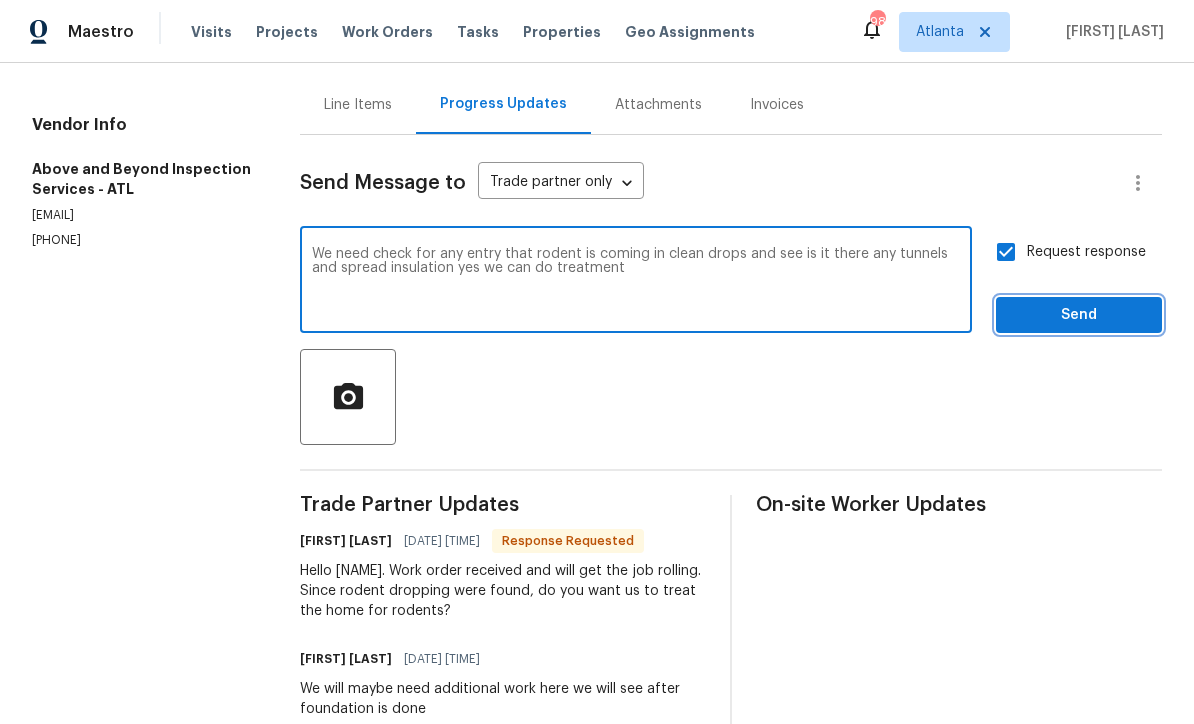 click on "Send" at bounding box center (1079, 315) 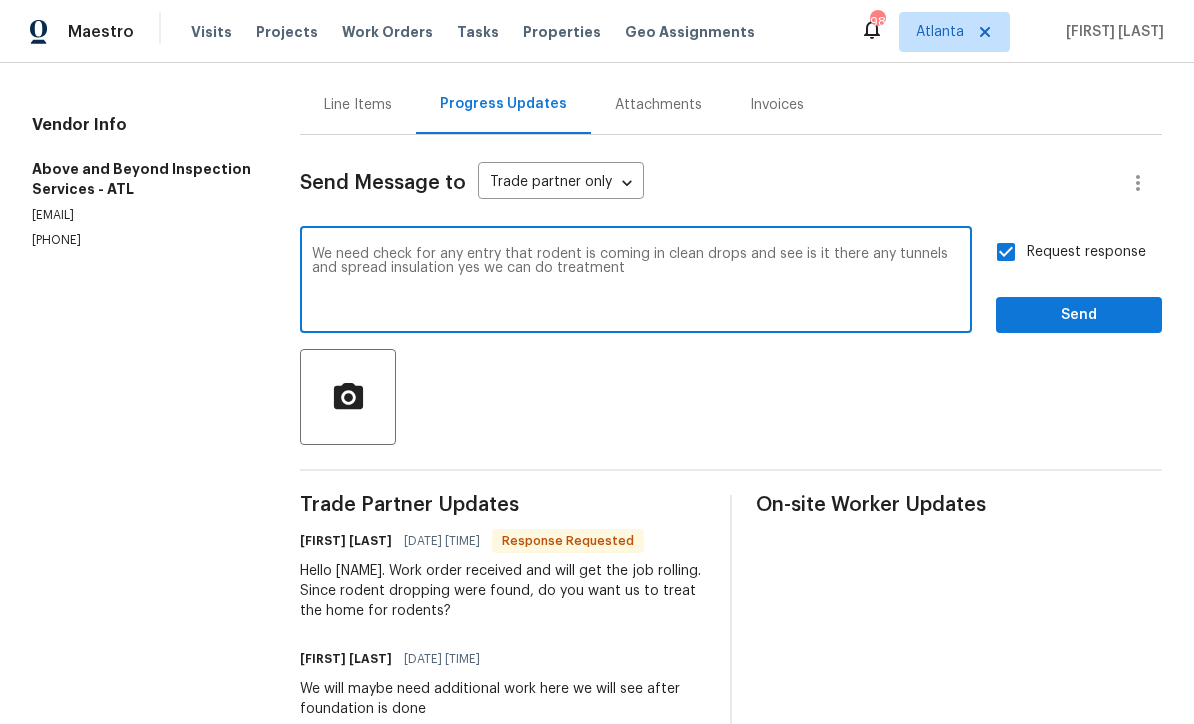scroll, scrollTop: 38, scrollLeft: 0, axis: vertical 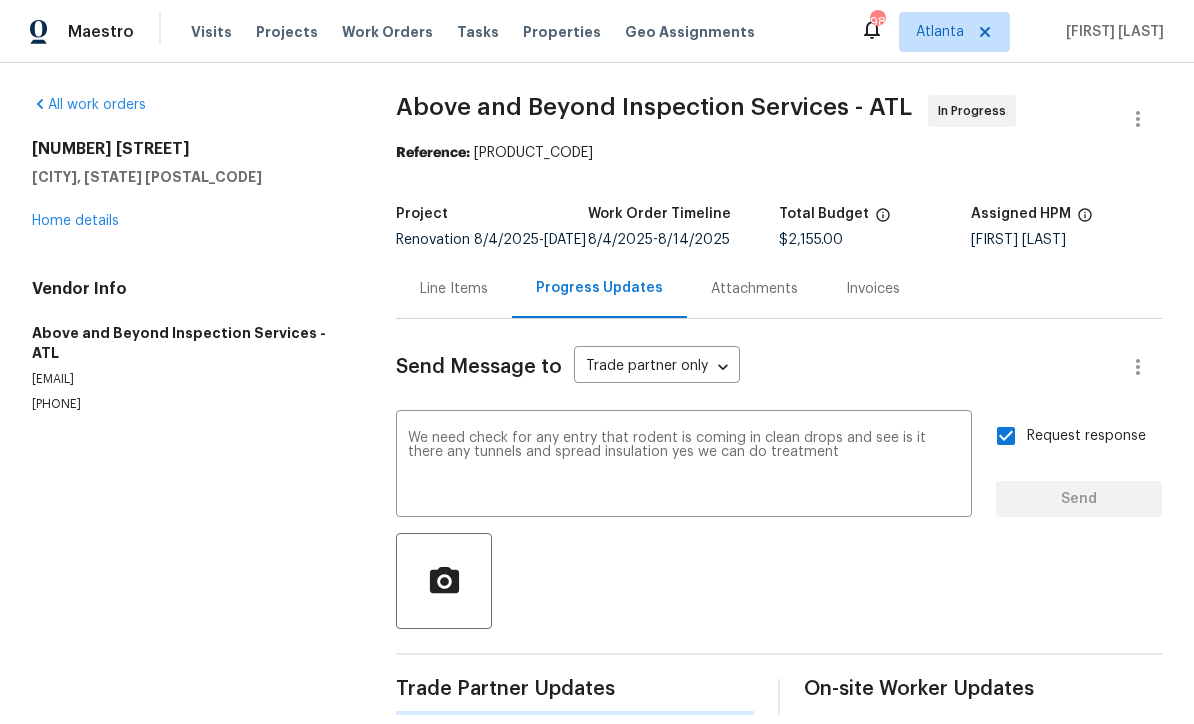 type 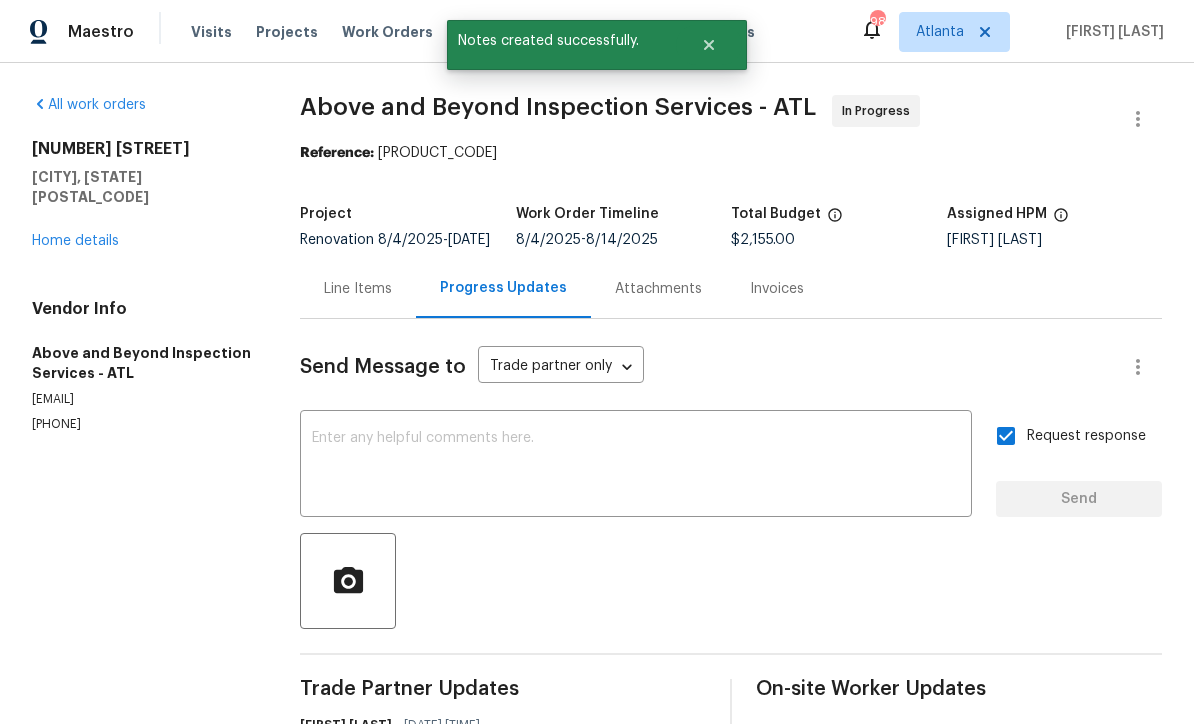 click on "Home details" at bounding box center [75, 241] 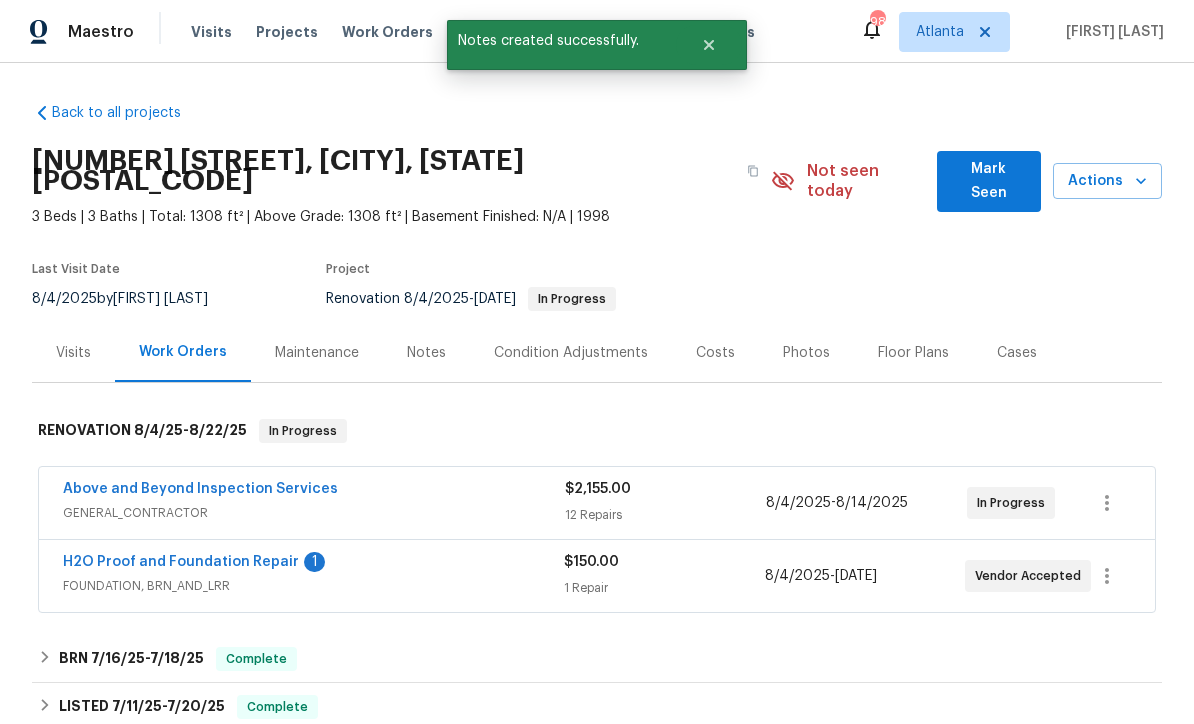 click on "H2O Proof and Foundation Repair" at bounding box center [181, 562] 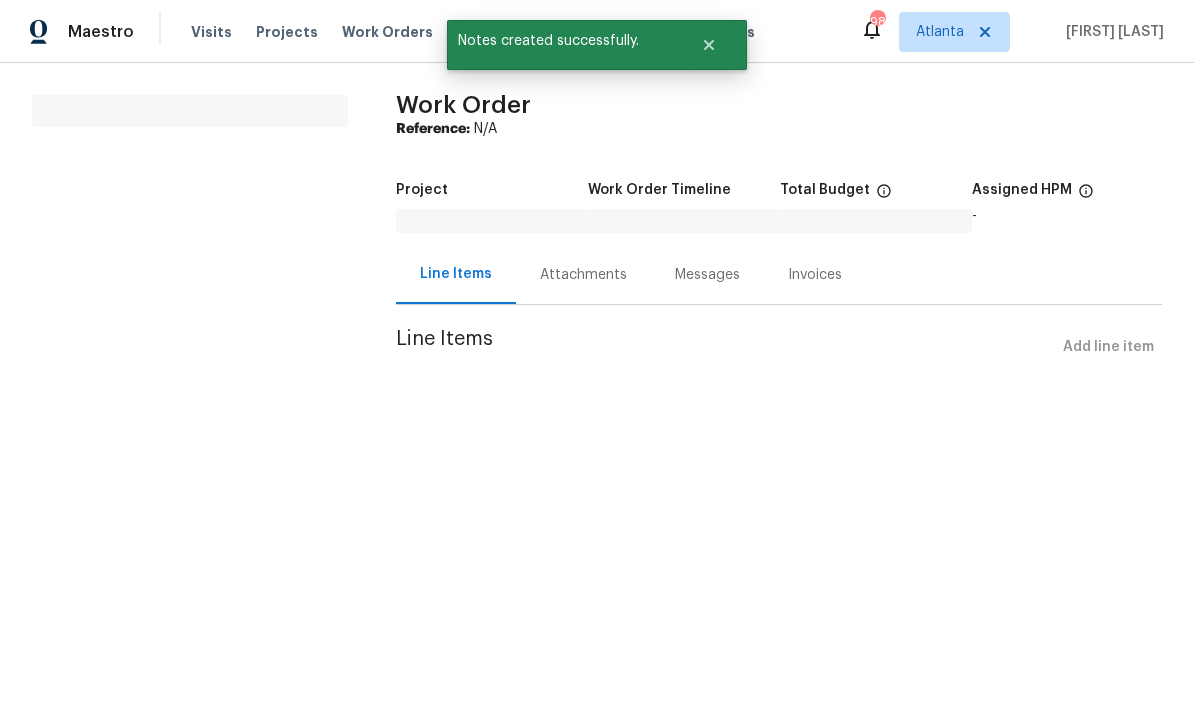 scroll, scrollTop: 0, scrollLeft: 0, axis: both 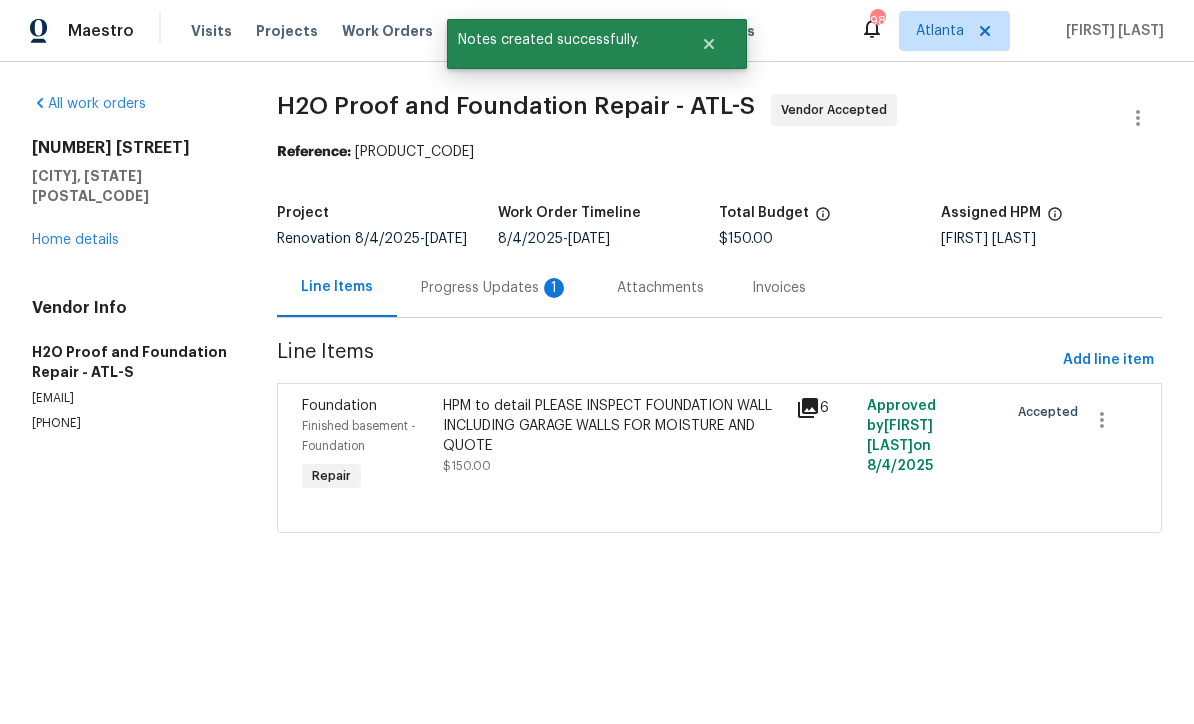 click on "Progress Updates 1" at bounding box center (495, 289) 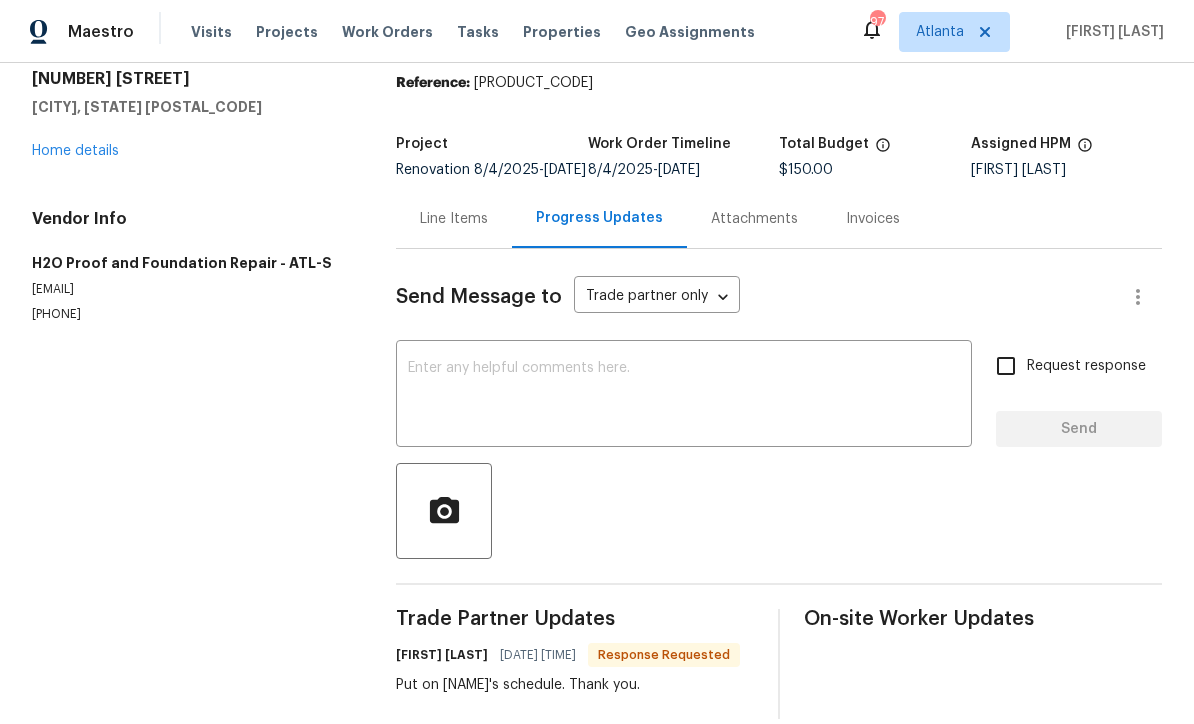 scroll, scrollTop: 66, scrollLeft: 0, axis: vertical 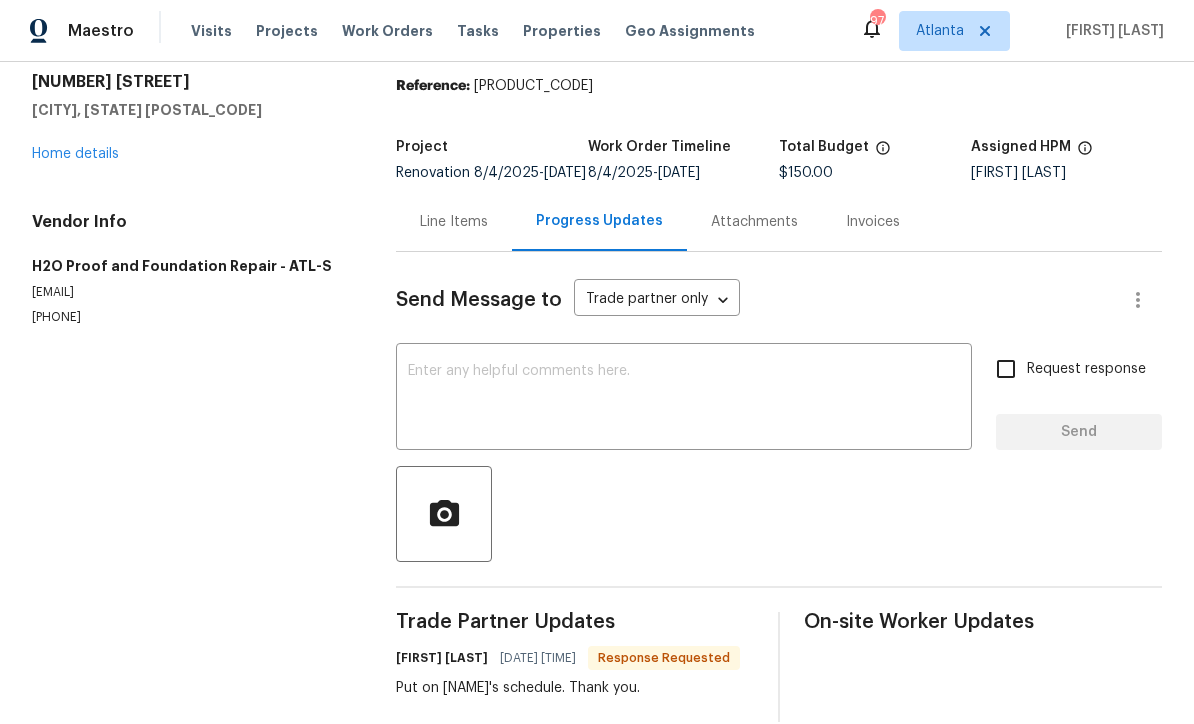 click on "x ​" at bounding box center (684, 400) 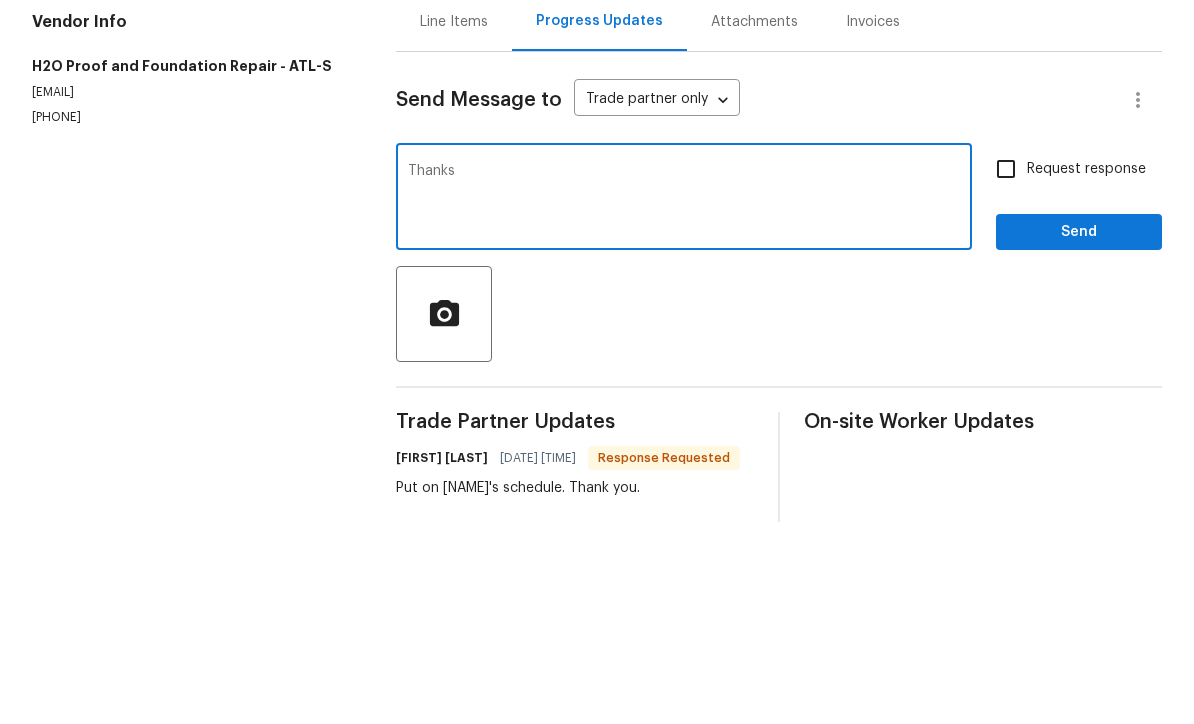type on "Thanks" 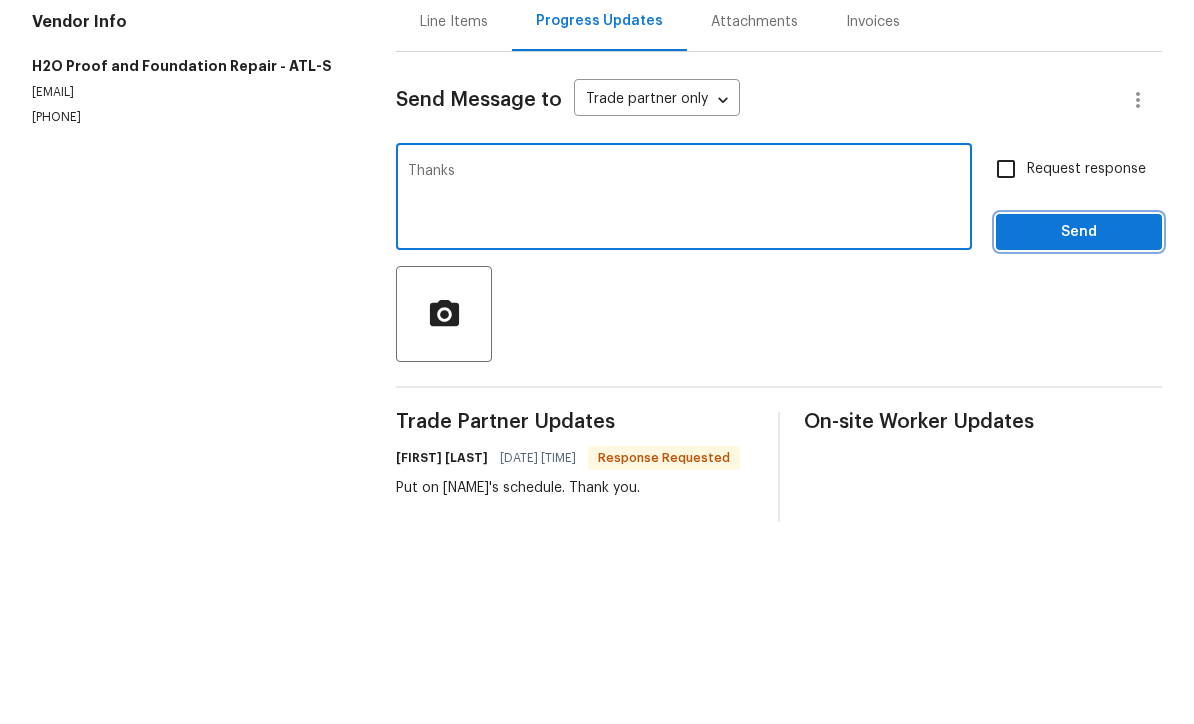 click on "Send" at bounding box center (1079, 433) 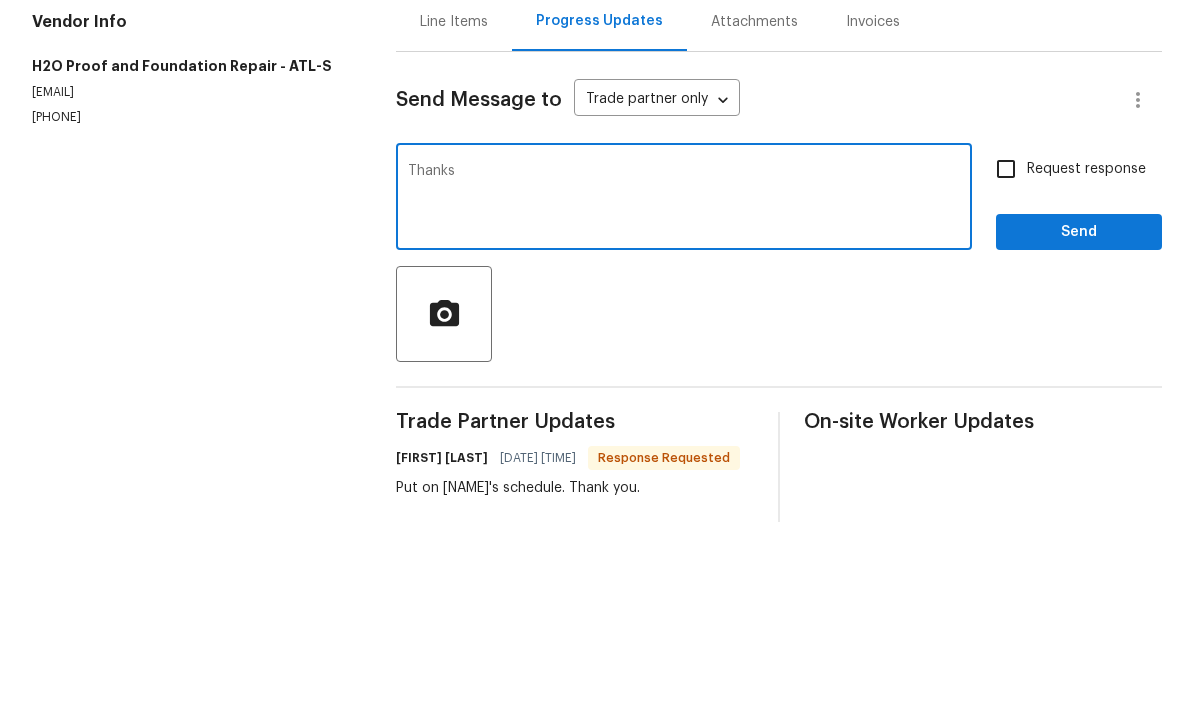 scroll, scrollTop: 38, scrollLeft: 0, axis: vertical 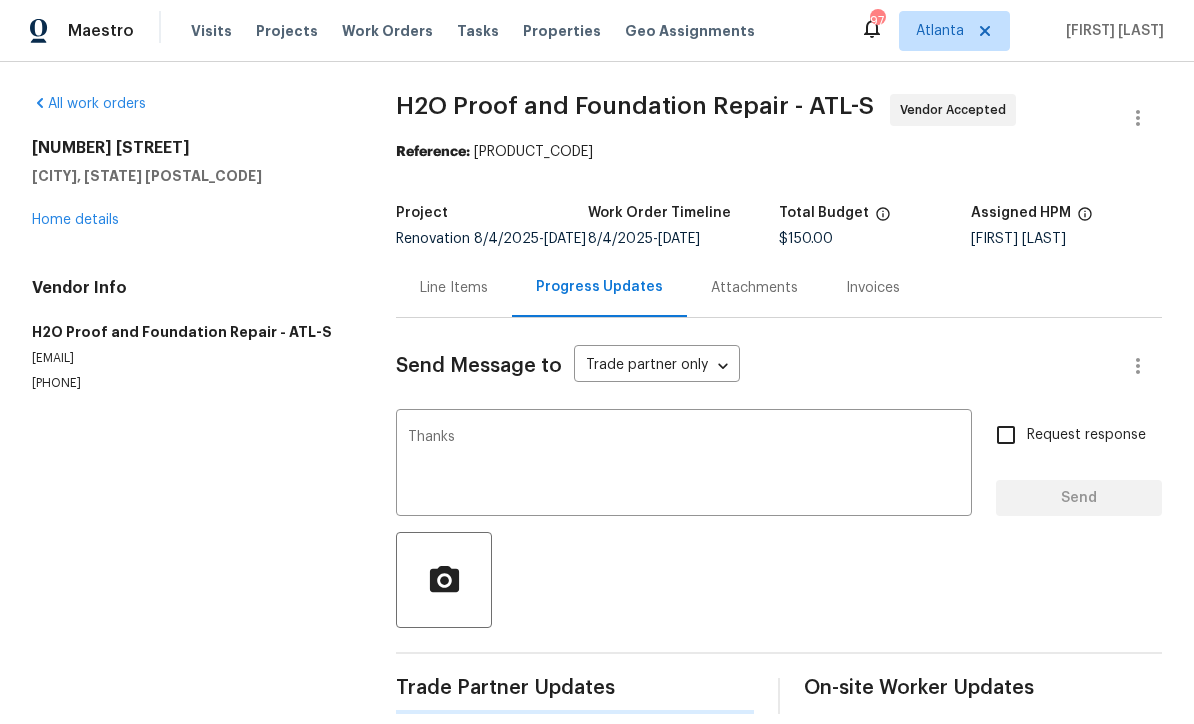 type 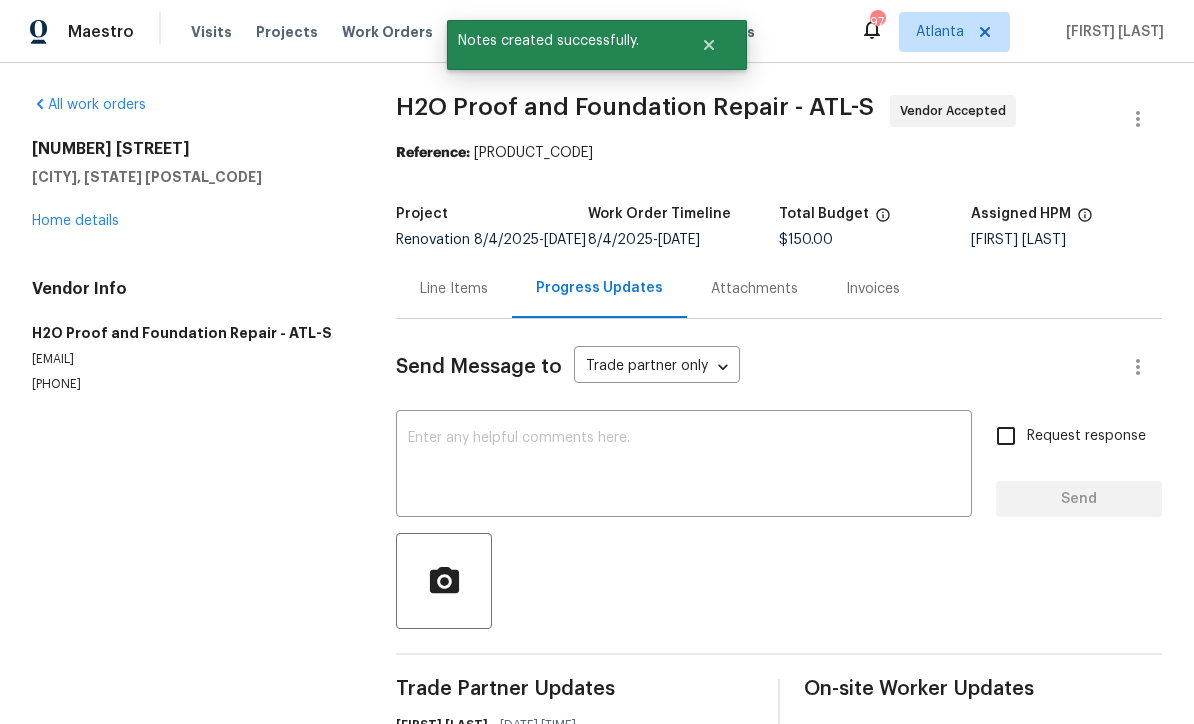 scroll, scrollTop: 0, scrollLeft: 0, axis: both 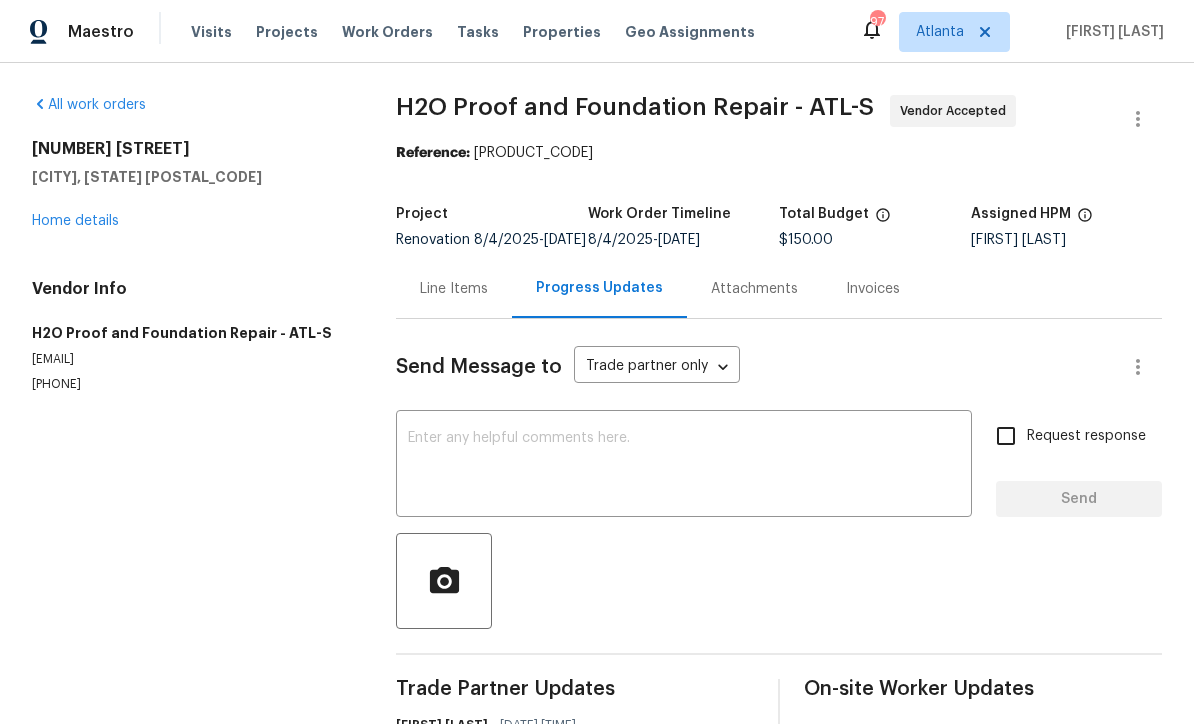 click on "Home details" at bounding box center (75, 221) 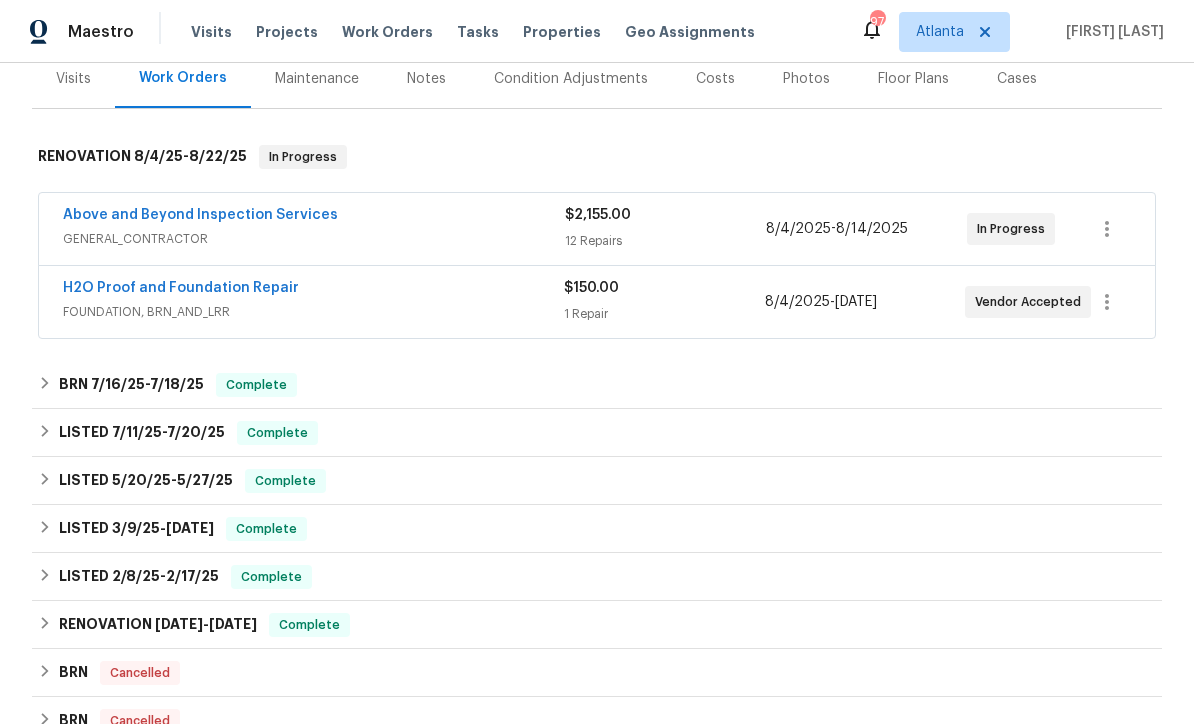 scroll, scrollTop: 275, scrollLeft: 0, axis: vertical 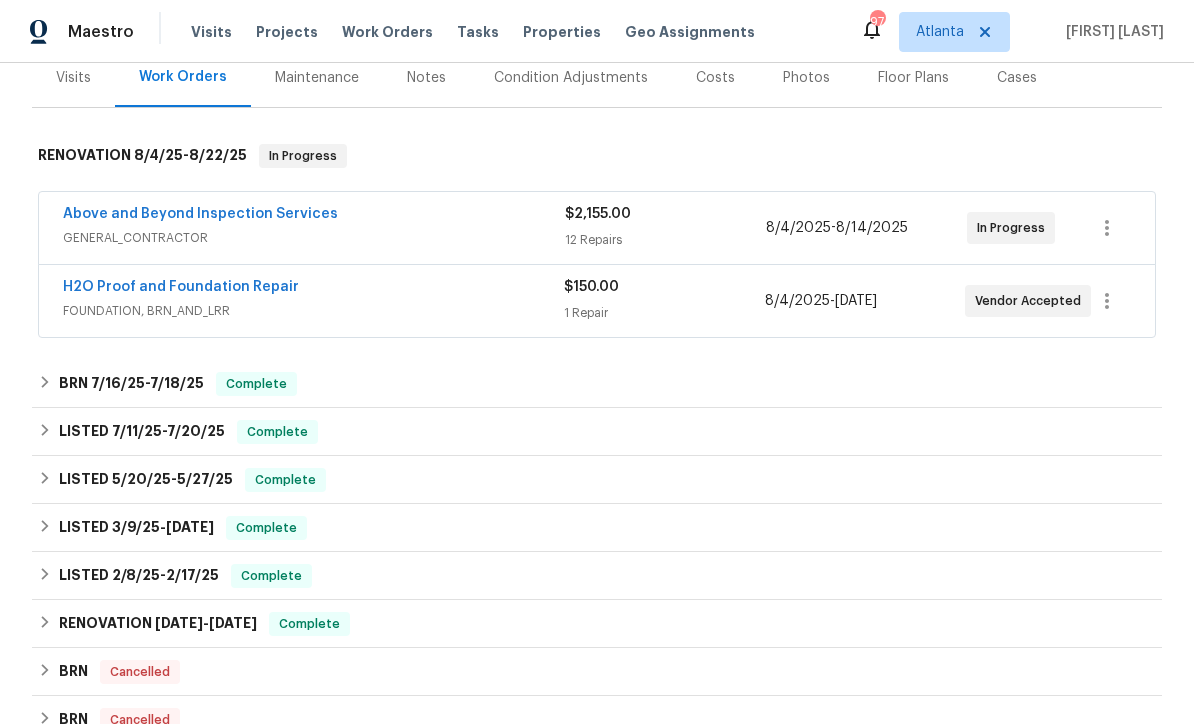 click on "H2O Proof and Foundation Repair" at bounding box center [181, 287] 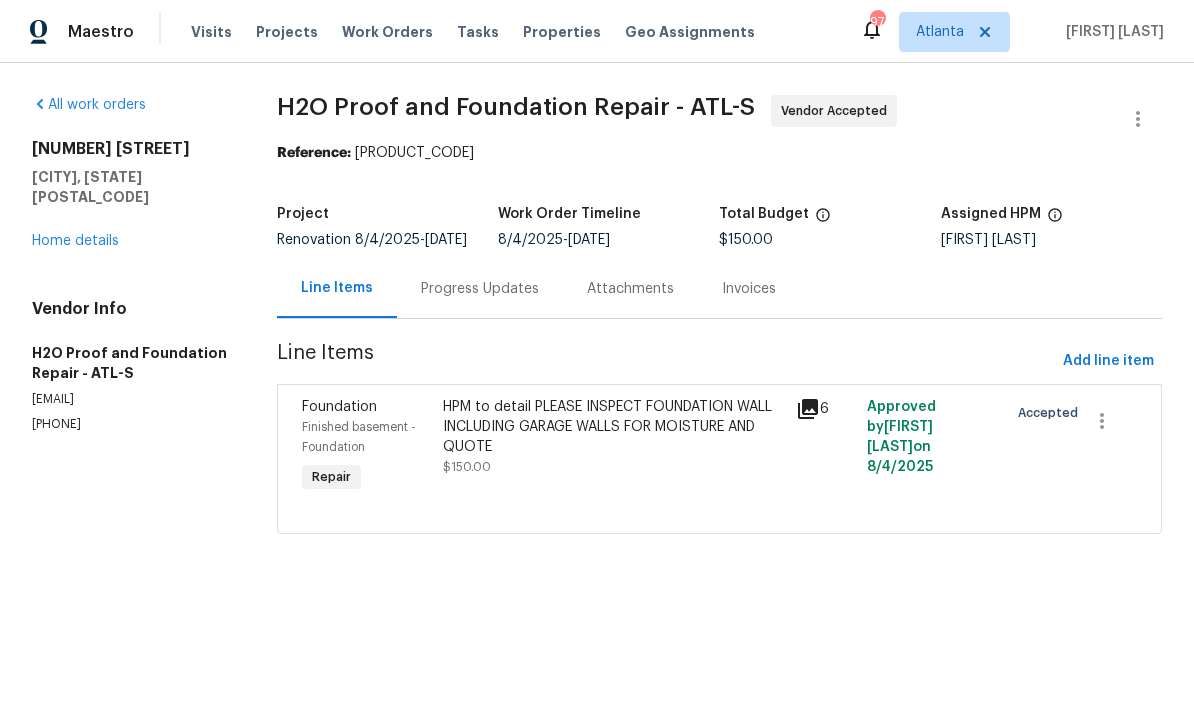 click on "Progress Updates" at bounding box center [480, 289] 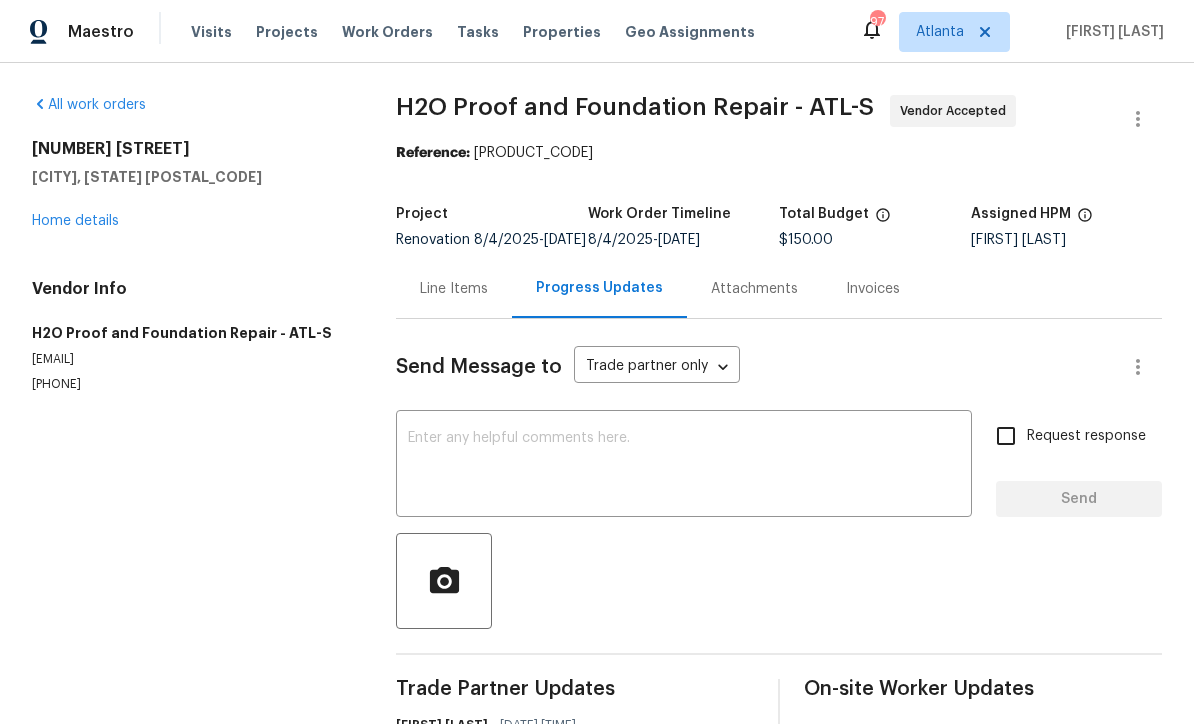 click at bounding box center [684, 466] 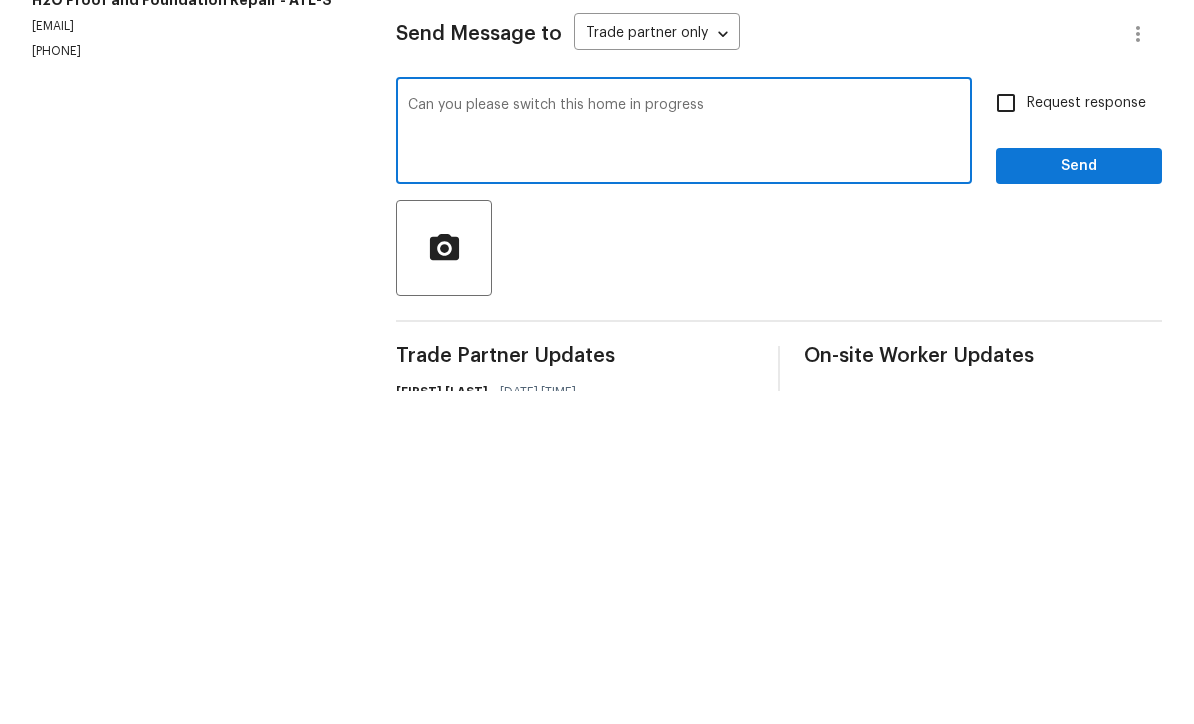 type on "Can you please switch this home in progress" 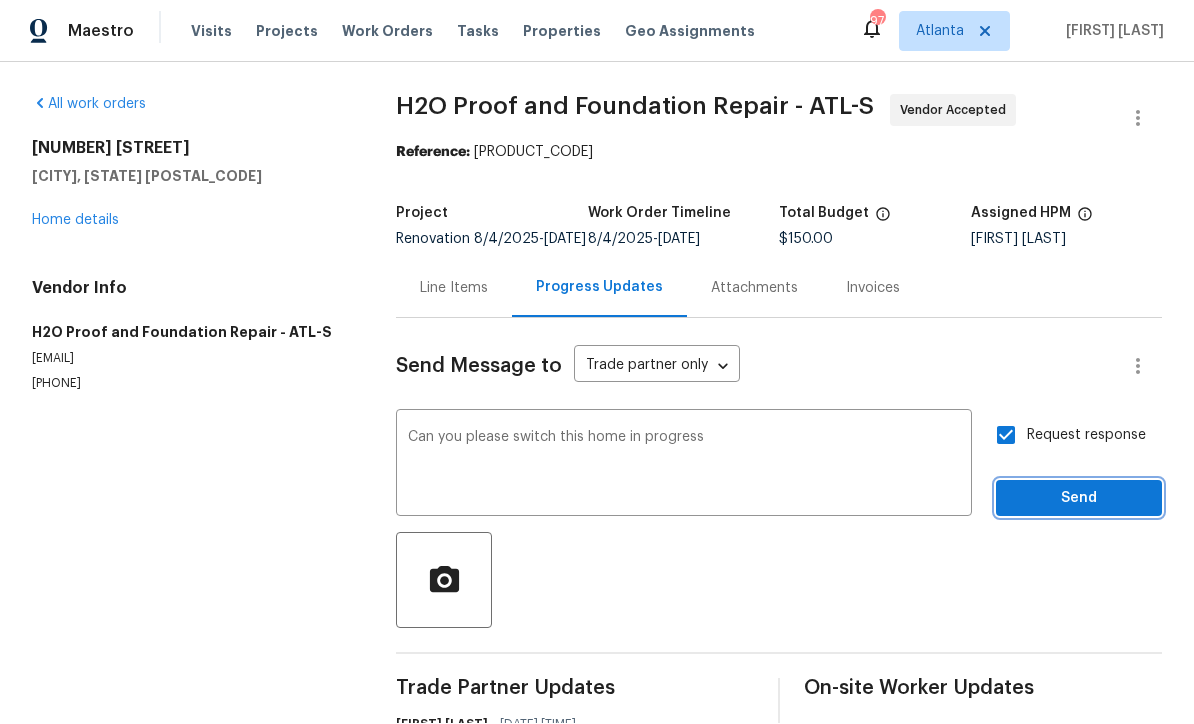 click on "Send" at bounding box center [1079, 499] 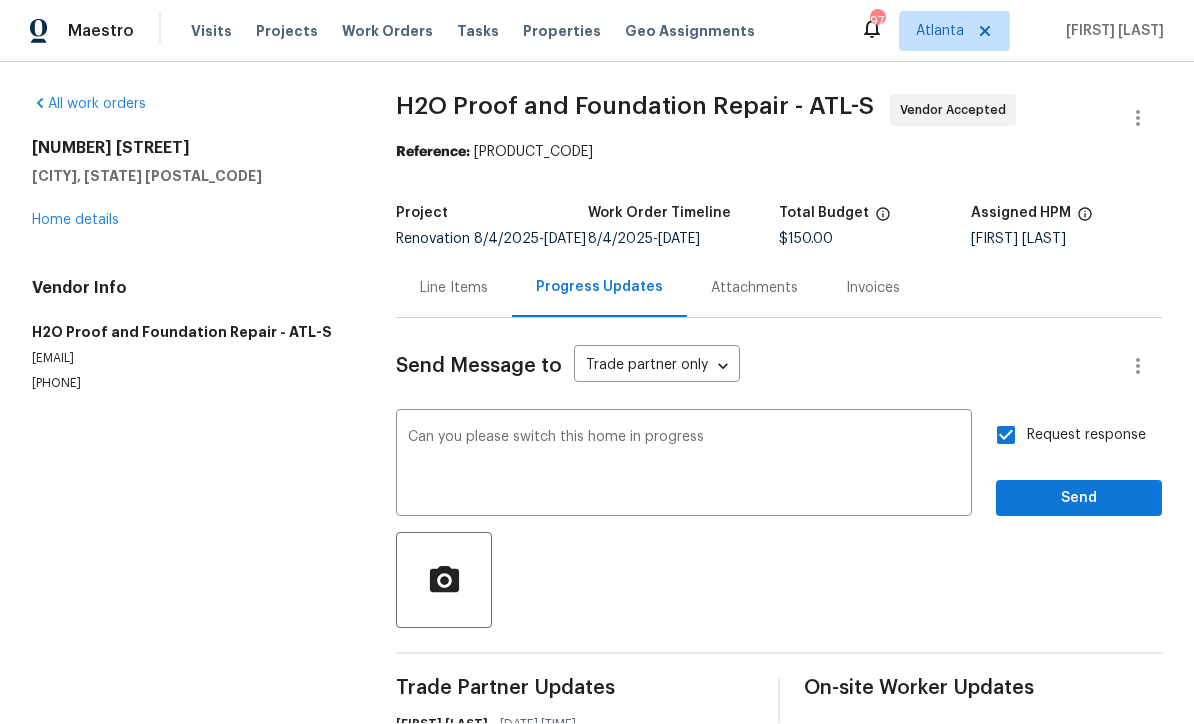 scroll, scrollTop: 38, scrollLeft: 0, axis: vertical 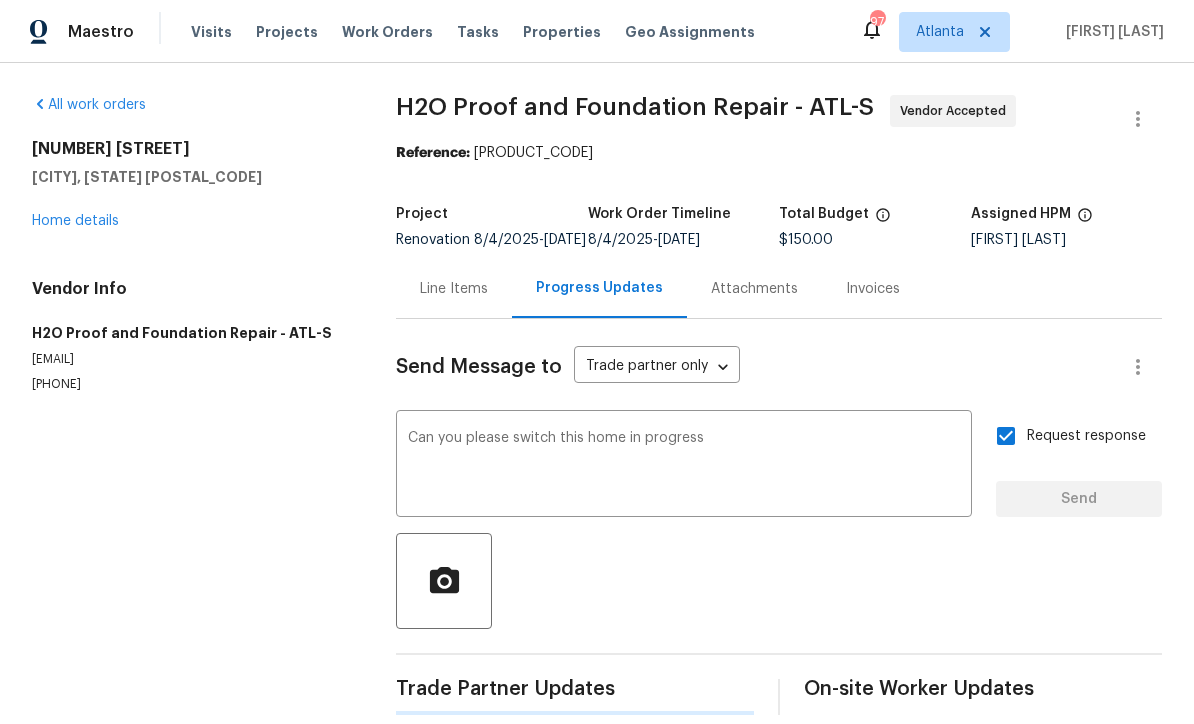 type 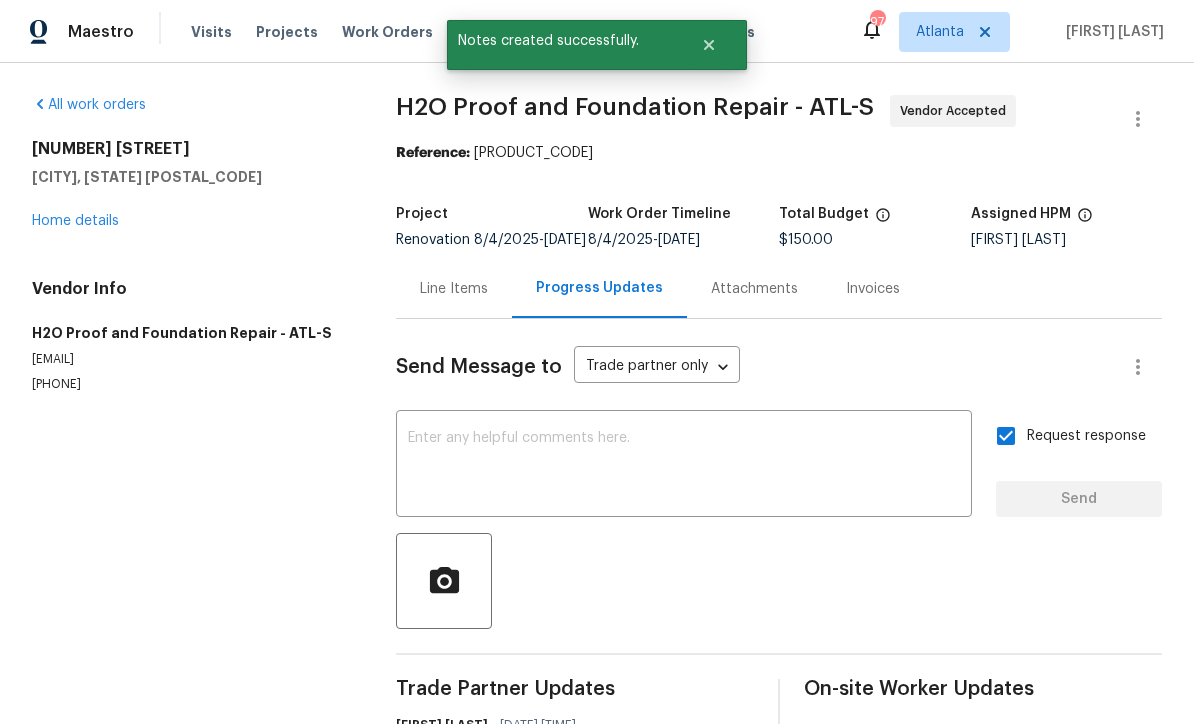 click on "Home details" at bounding box center (75, 221) 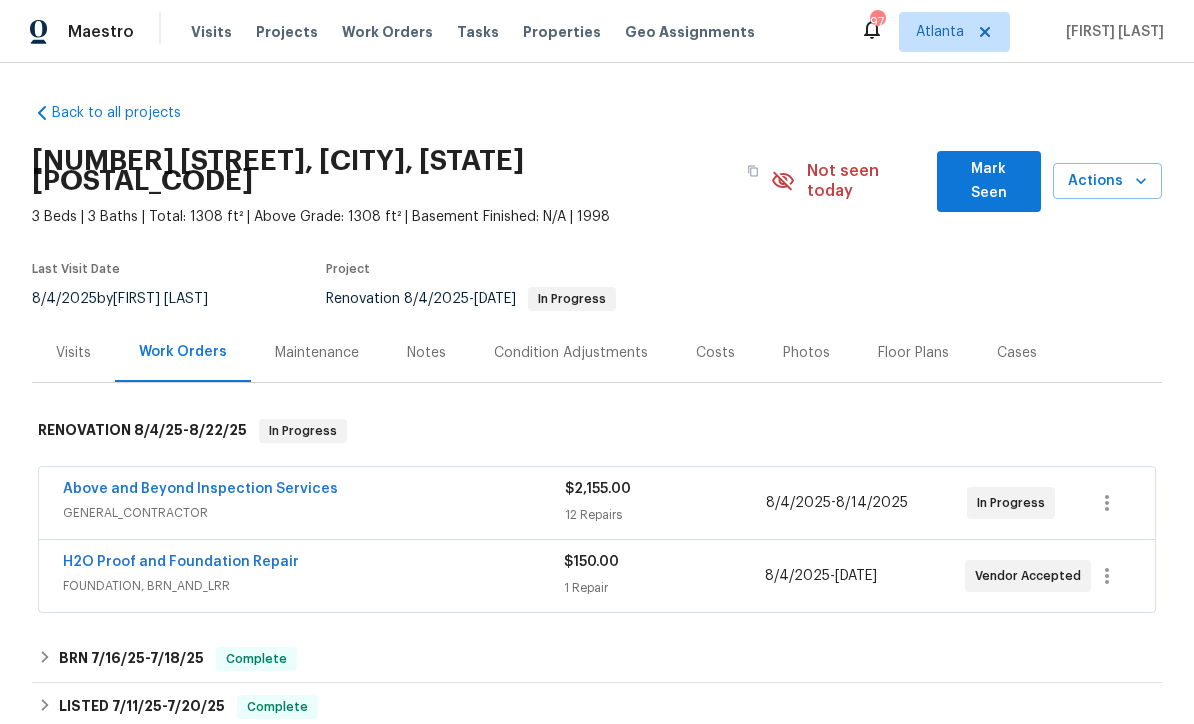 scroll, scrollTop: 0, scrollLeft: 0, axis: both 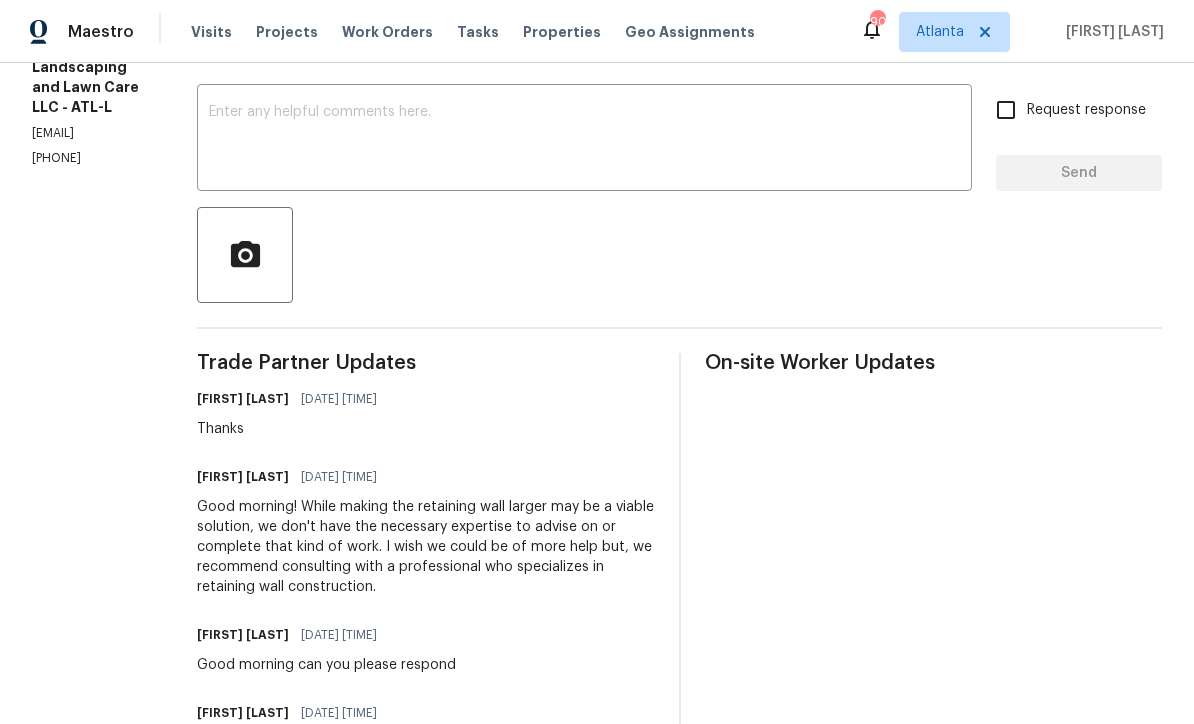 click at bounding box center (584, 140) 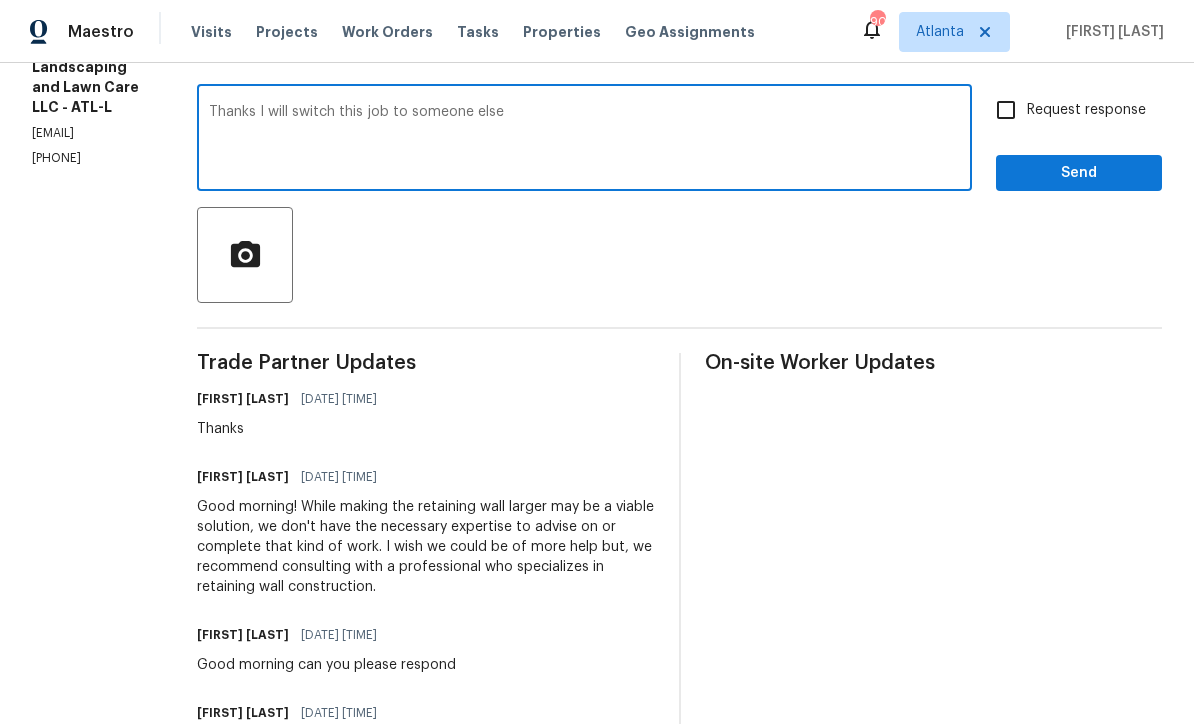 type on "Thanks I will switch this job to someone else" 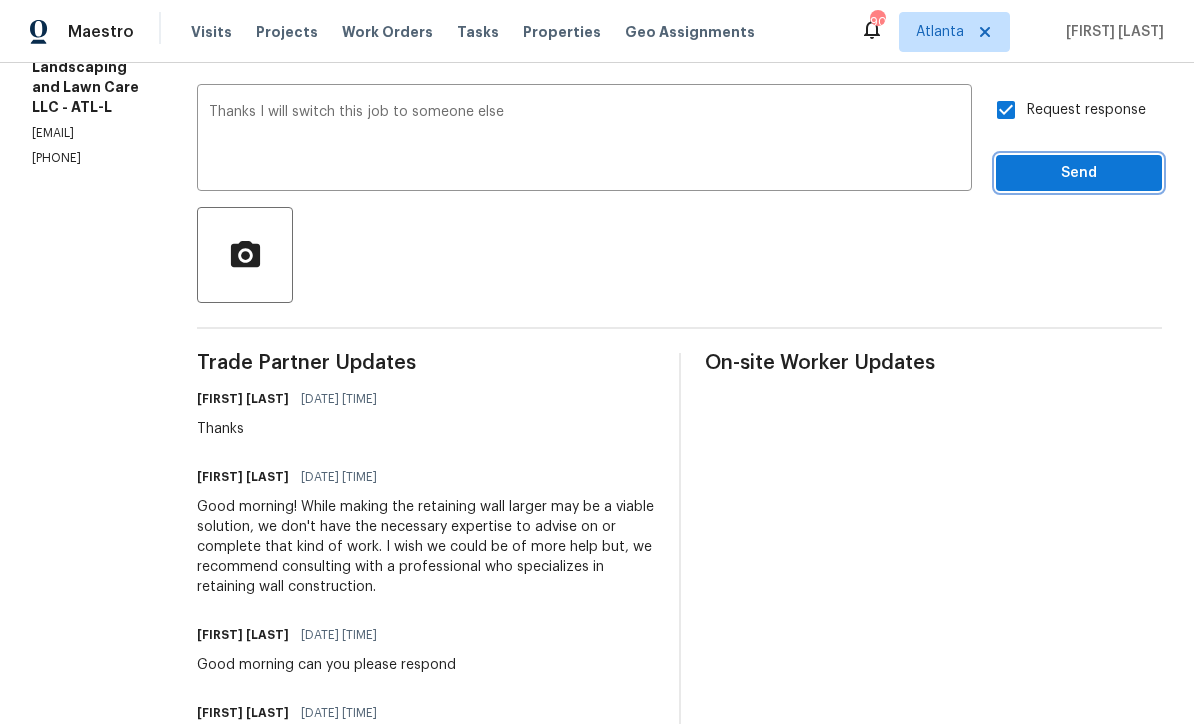 click on "Send" at bounding box center (1079, 173) 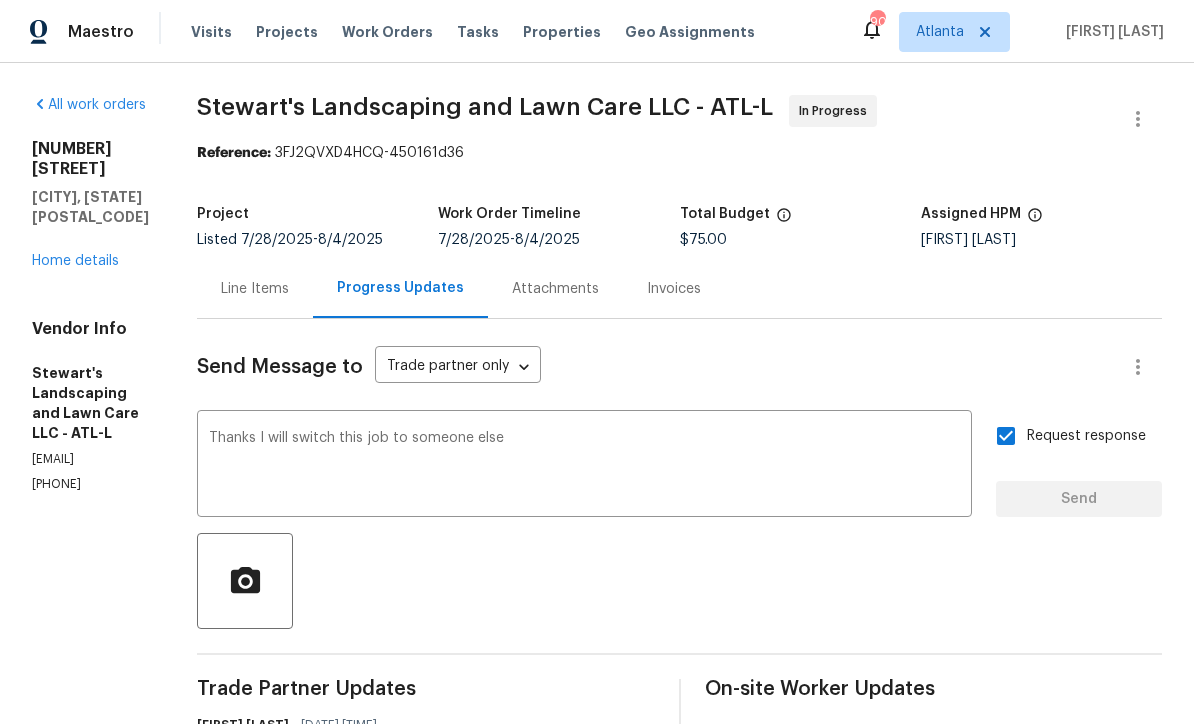 scroll, scrollTop: 0, scrollLeft: 0, axis: both 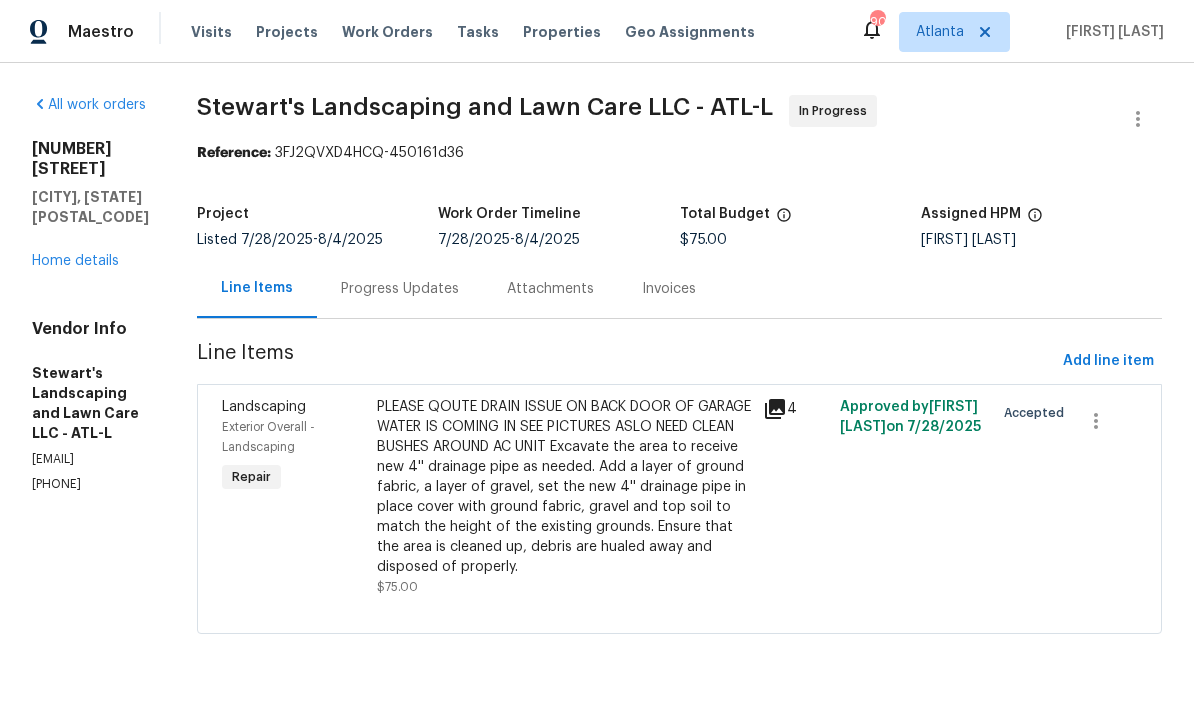 click on "Visits" at bounding box center [211, 32] 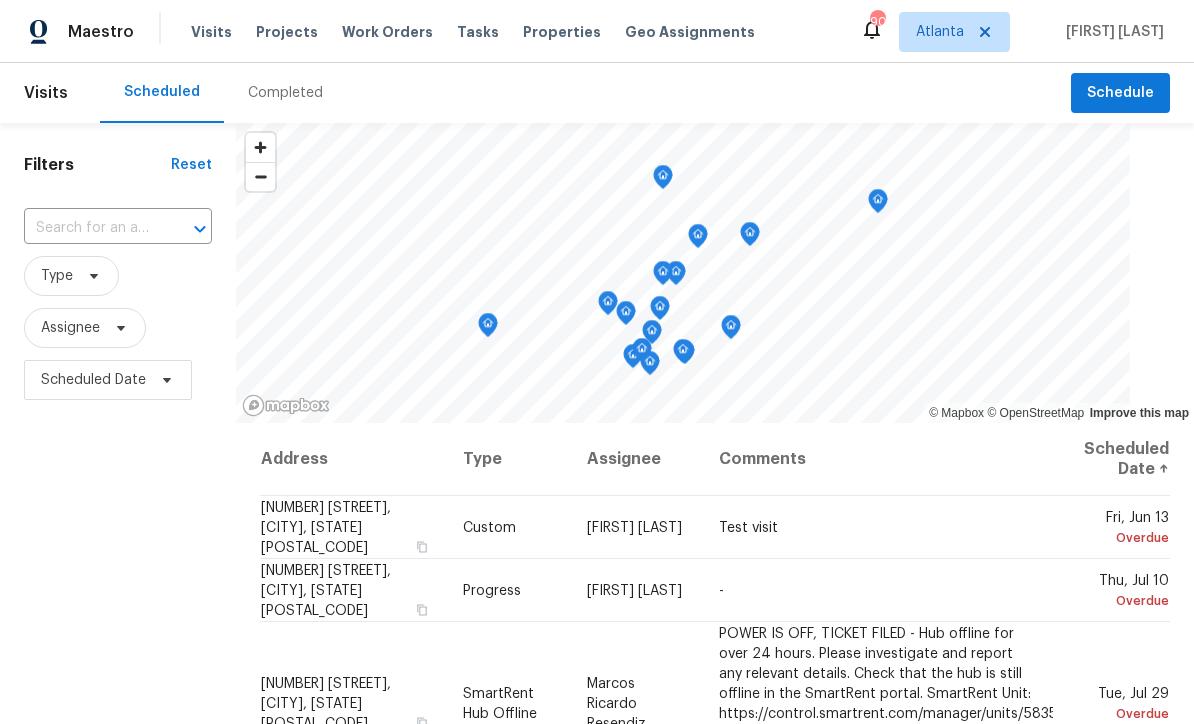 click on "Projects" at bounding box center (287, 32) 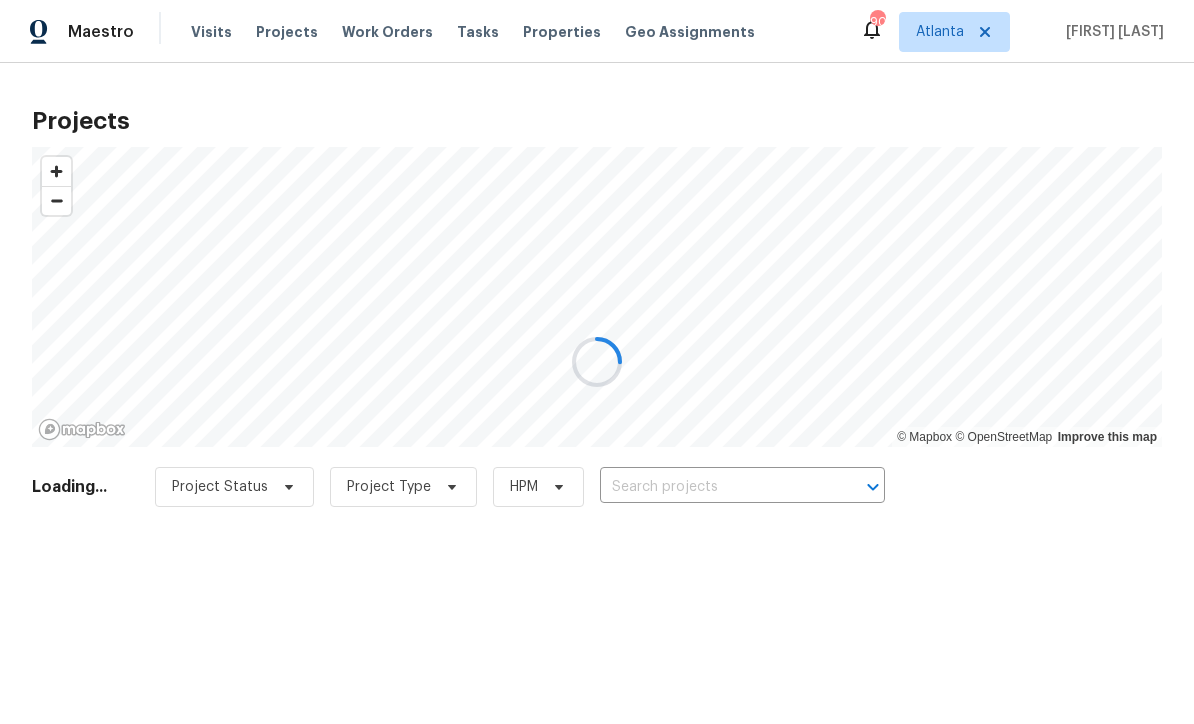 click at bounding box center (597, 362) 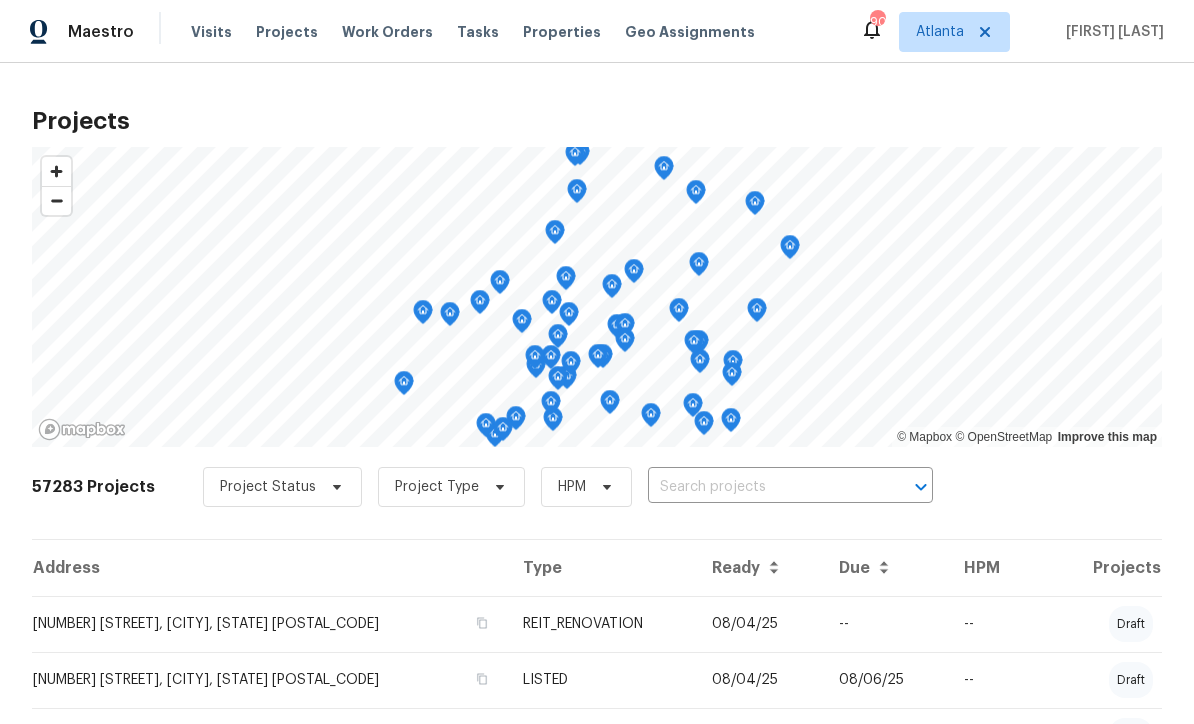 click on "Work Orders" at bounding box center [387, 32] 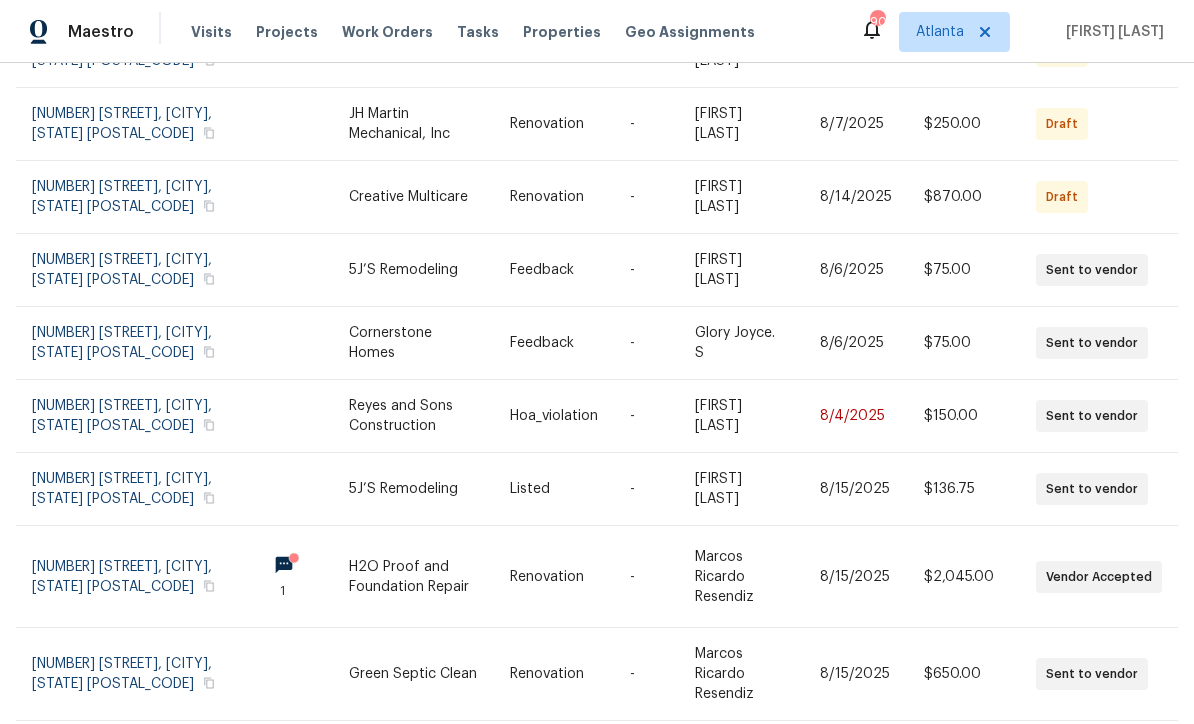 scroll, scrollTop: 346, scrollLeft: 1, axis: both 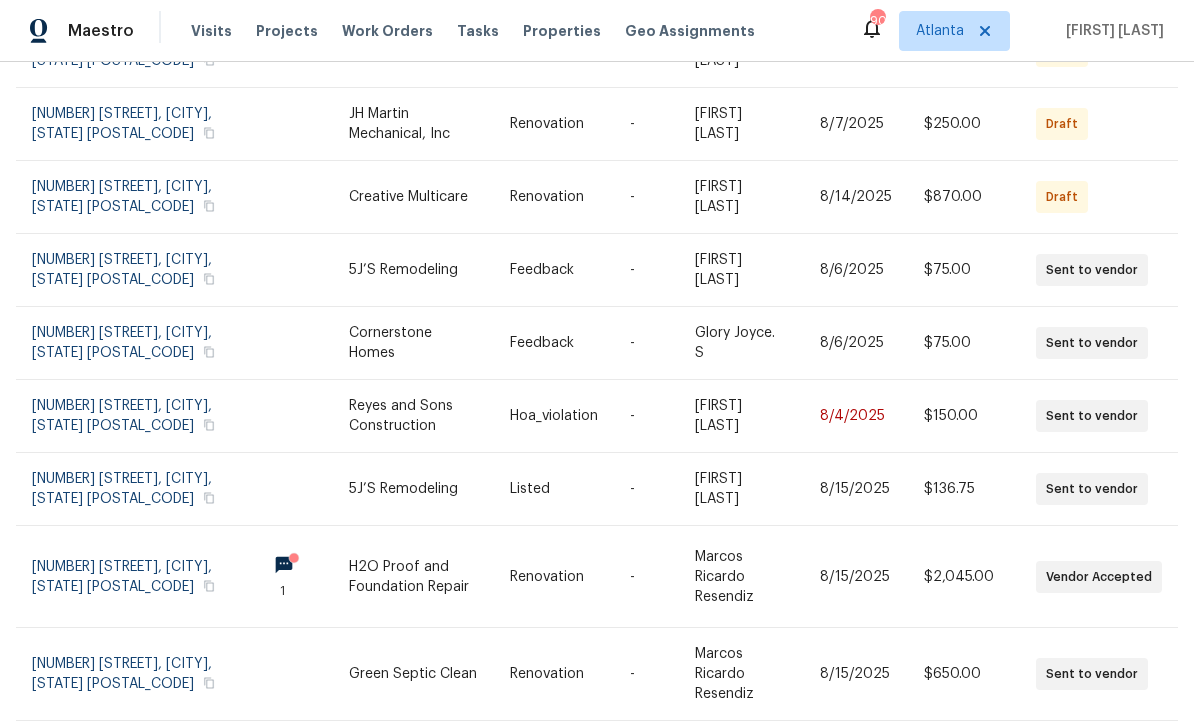 click on "Work Orders Vendor Status HPM Kind Manager Unclaimed ​ View Reno Index 138864 work orders Address Messages Trade Partner Kind HPM Manager Due Date Budget Status 692 Suholden Cir, Marietta, GA   30066 Reyes and Sons Construction Renovation - Kenroy Hoilett 8/18/2025 $440.00 Draft 692 Suholden Cir, Marietta, GA   30066 RM Interiors Renovation - Kenroy Hoilett 8/15/2025 $3,640.00 Draft 692 Suholden Cir, Marietta, GA   30066 JH Martin Mechanical, Inc Renovation - Kenroy Hoilett 8/7/2025 $250.00 Draft 692 Suholden Cir, Marietta, GA   30066 Creative Multicare Renovation - Kenroy Hoilett 8/14/2025 $870.00 Draft 501 Country Park Dr SE, Smyrna, GA   30080 5J’S Remodeling Feedback - Vignesh M 8/6/2025 $75.00 Sent to vendor 68 Vale Pt, Newnan, GA   30265 Cornerstone Homes Feedback - Glory Joyce. S 8/6/2025 $75.00 Sent to vendor 2985 Whittier Way, Cumming, GA   30040 Reyes and Sons Construction Hoa_violation - Tyler Payne 8/4/2025 $150.00 Sent to vendor 7045 Treeline Dr, Cumming, GA   30028 5J’S Remodeling Listed -" at bounding box center [597, 393] 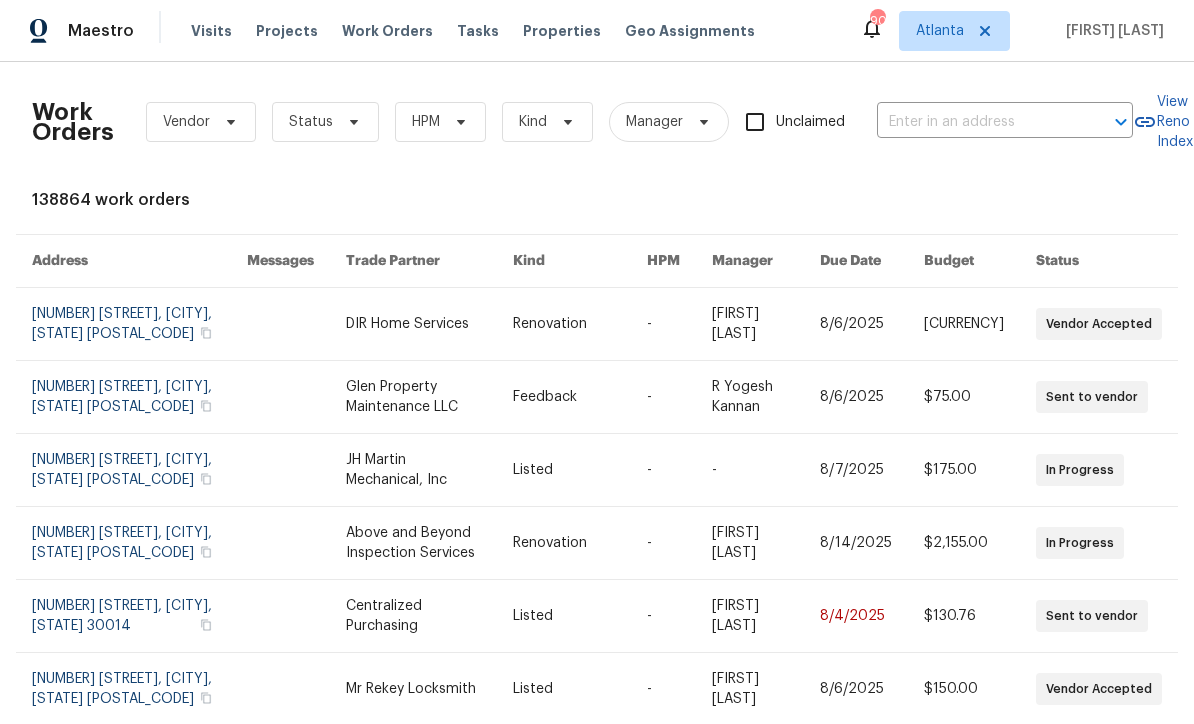 scroll, scrollTop: 1, scrollLeft: 0, axis: vertical 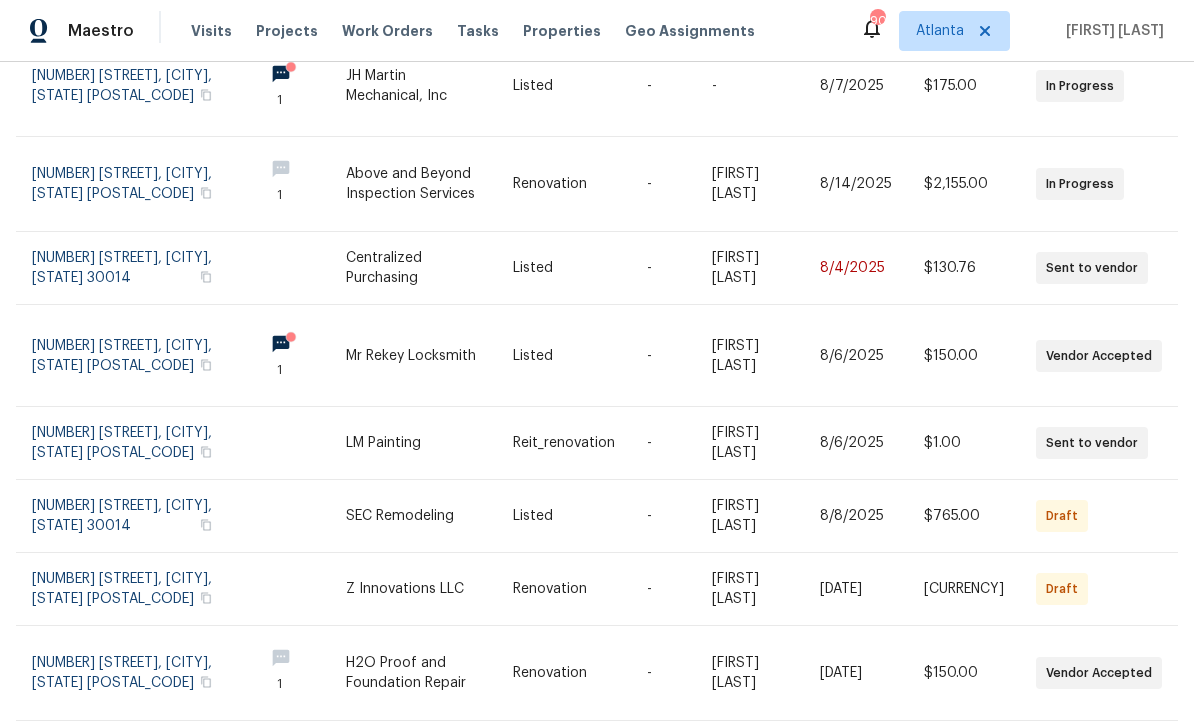 click on "Work Orders Vendor Status HPM Kind Manager Unclaimed ​ View Reno Index 138864 work orders Address Messages Trade Partner Kind HPM Manager Due Date Budget Status 692 Suholden Cir, Marietta, GA   30066 DIR Home Services Renovation - Kenroy Hoilett 8/6/2025 $1,888.00 Vendor Accepted 10067 Freeman Ct, Jonesboro, GA   30236 Glen Property Maintenance LLC Feedback - R Yogesh Kannan 8/6/2025 $75.00 Sent to vendor 131 Morningside Dr, Jackson, GA   30233 1 JH Martin Mechanical, Inc Listed - - 8/7/2025 $175.00 In Progress 17 Cedars Glen Pl, Villa Rica, GA   30180 1 Above and Beyond Inspection Services Renovation - Mirsad Srna 8/14/2025 $2,155.00 In Progress 46 Norman Rd, Covington, GA   30014 Centralized Purchasing Listed - Stephanie Paul 8/4/2025 $130.76 Sent to vendor 2492 Brentwood Ct, Decatur, GA   30032 1 Mr Rekey Locksmith Listed - Juan Lozano 8/6/2025 $150.00 Vendor Accepted 3211 Sandusky Dr, Decatur, GA   30032 LM Painting Reit_renovation - Juan Lozano 8/6/2025 $1.00 Sent to vendor 46 Norman Rd, Covington, GA" at bounding box center (597, 393) 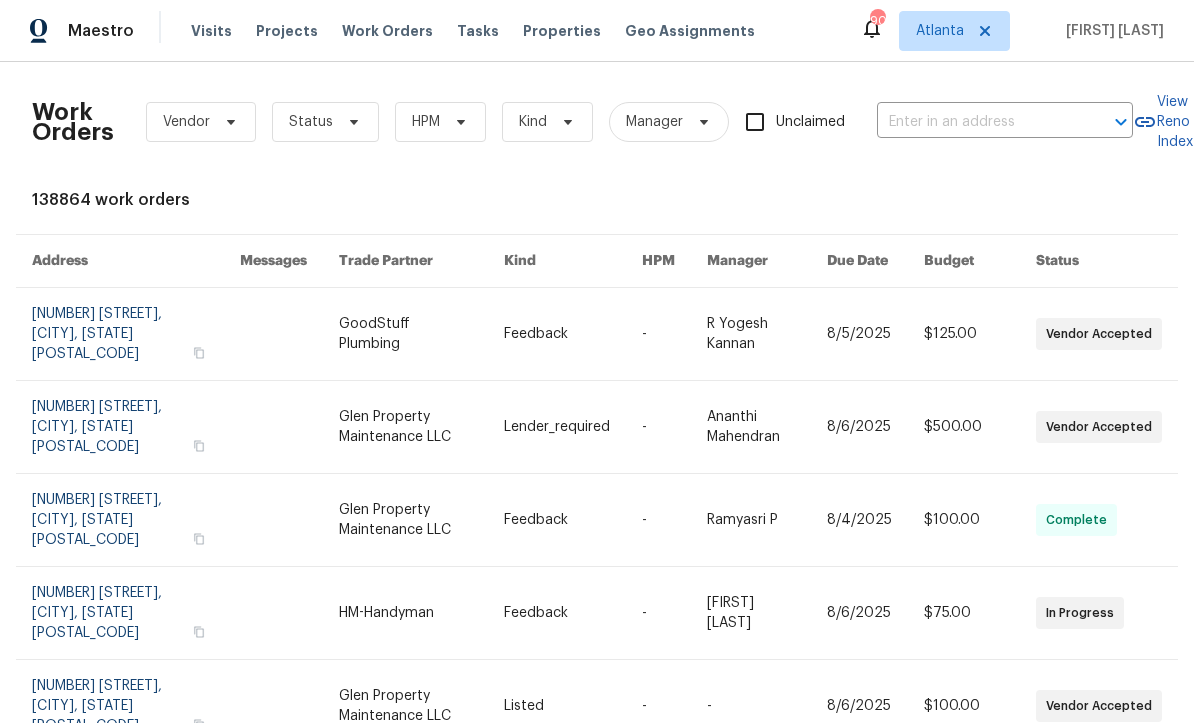 scroll, scrollTop: 1, scrollLeft: 0, axis: vertical 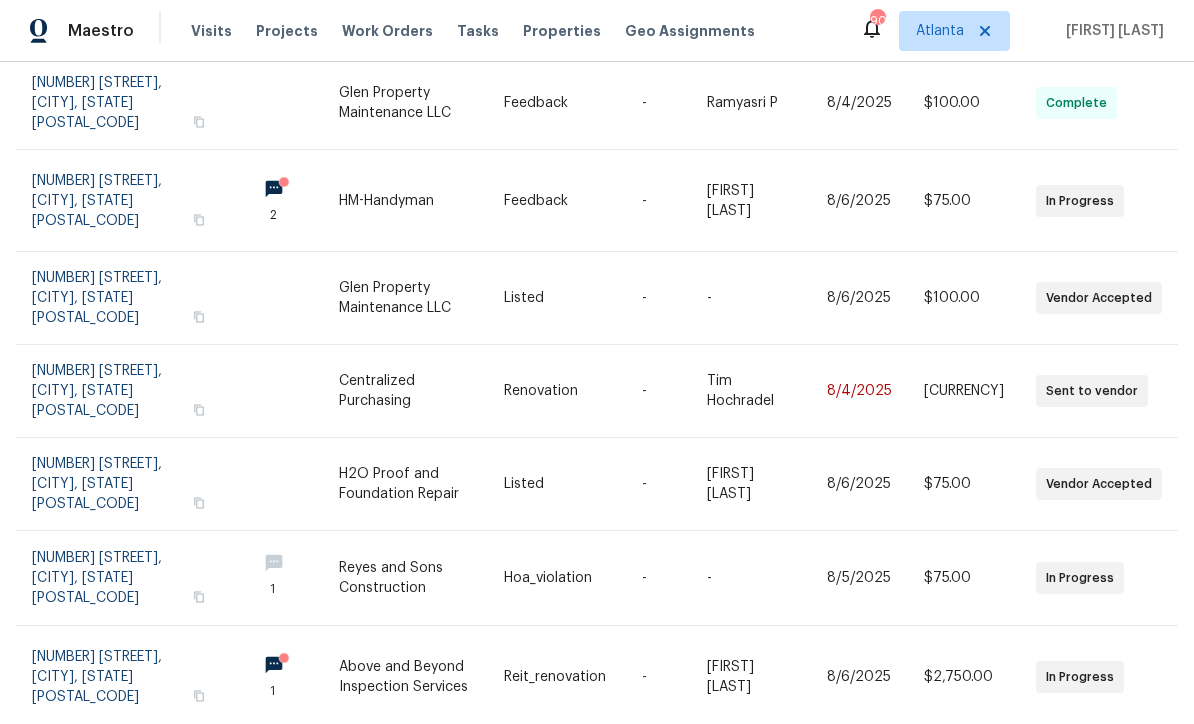 click on "Work Orders Vendor Status HPM Kind Manager Unclaimed ​ View Reno Index 138864 work orders Address Messages Trade Partner Kind HPM Manager Due Date Budget Status 355 Marietta Hwy, Roswell, GA   30075 2 GoodStuff Plumbing Feedback - R Yogesh Kannan 8/5/2025 $125.00 Vendor Accepted 2845 Robinson Wood Dr, Riverdale, GA   30296 Glen Property Maintenance LLC Lender_required - Ananthi Mahendran 8/6/2025 $500.00 Vendor Accepted 651 Walnut Woods Dr, Braselton, GA   30517 Glen Property Maintenance LLC Feedback - Ramyasri P 8/4/2025 $100.00 Complete 1955 S Columbia Pl, Decatur, GA   30032 2 HM-Handyman Feedback - Keerthana E 8/6/2025 $75.00 In Progress 6338 Hickory Lane Cir, Union City, GA   30291 Glen Property Maintenance LLC Listed - - 8/6/2025 $100.00 Vendor Accepted 834 Pine Shoals Ct, Atlanta, GA   30349 Centralized Purchasing Renovation - Tim Hochradel 8/4/2025 $546.74 Sent to vendor 1909 Meadow Ln, Decatur, GA   30032 H2O Proof and Foundation Repair Listed - Juan Lozano 8/6/2025 $75.00 Vendor Accepted   30188 1" at bounding box center (597, 393) 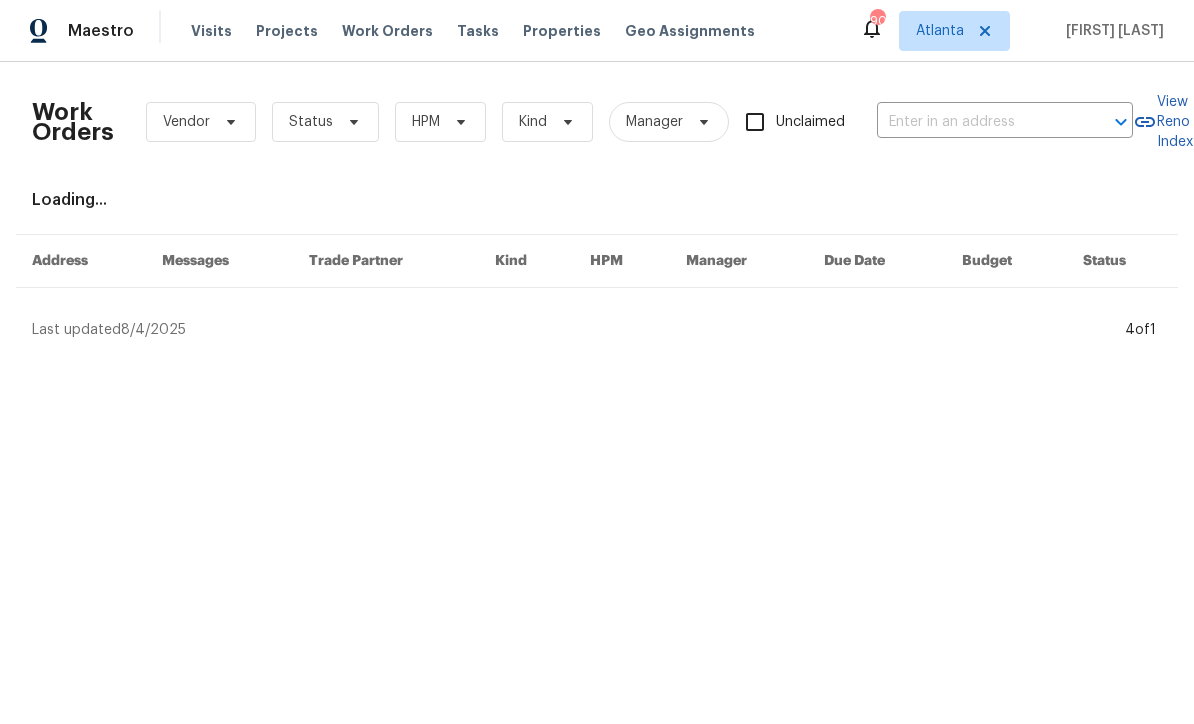 scroll, scrollTop: 0, scrollLeft: 0, axis: both 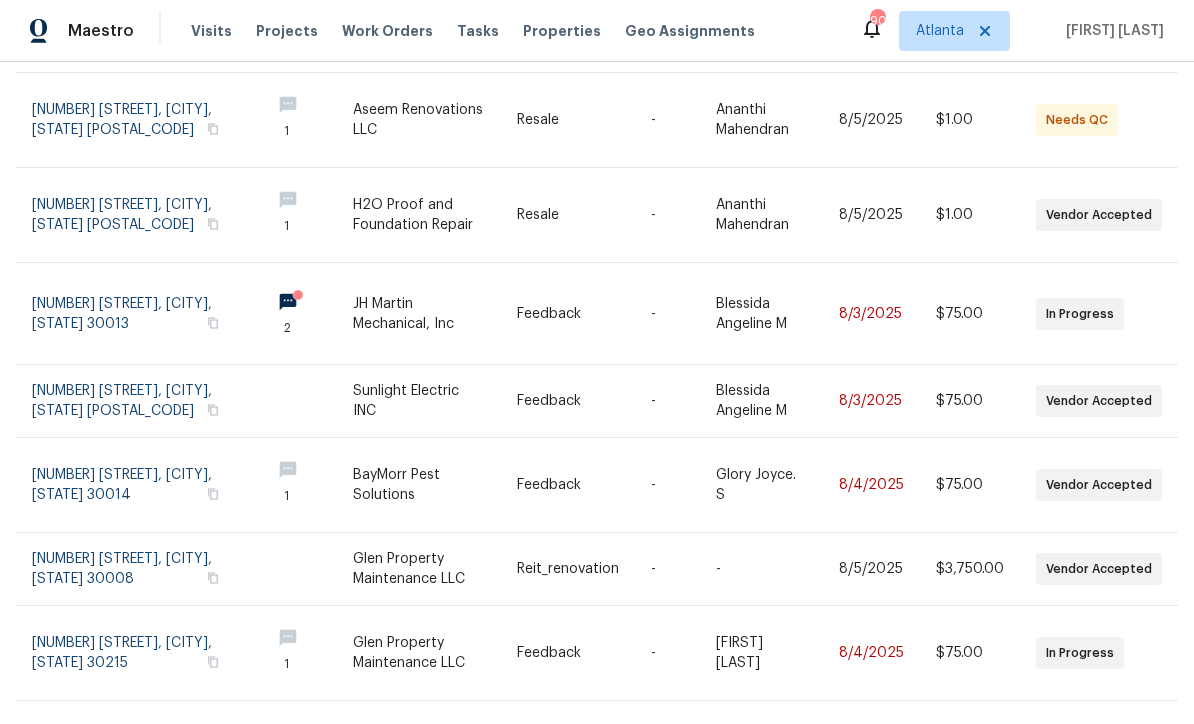 click at bounding box center (143, 654) 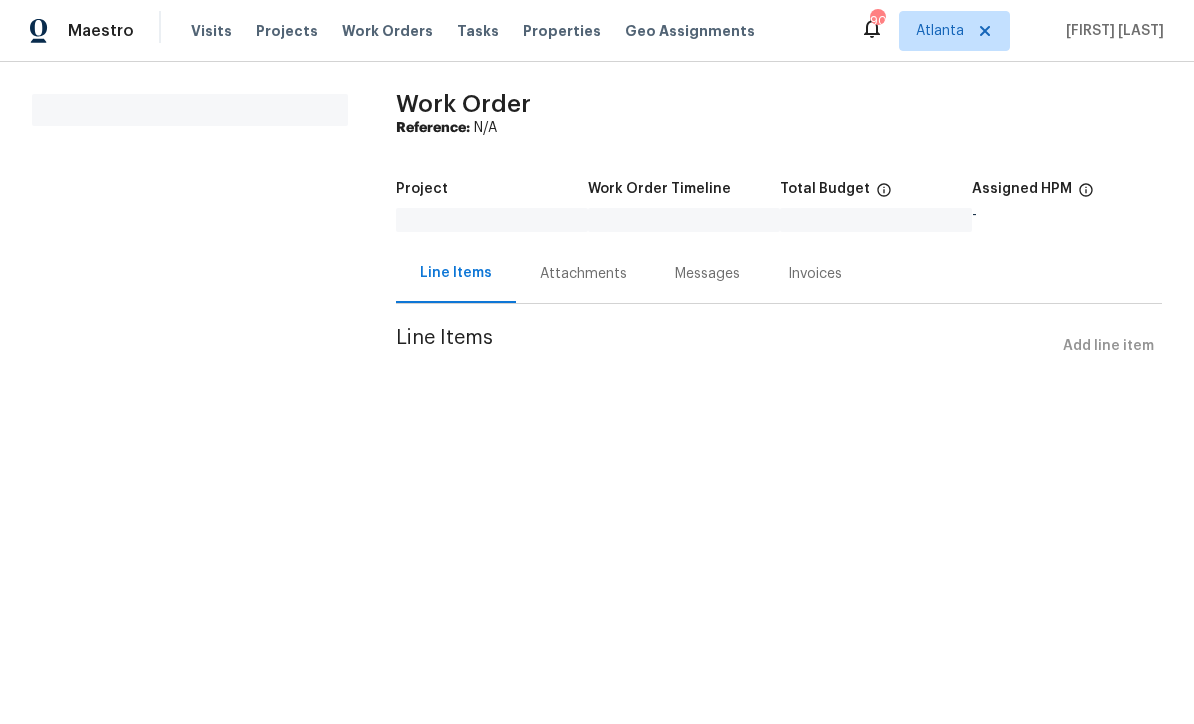 scroll, scrollTop: 0, scrollLeft: 0, axis: both 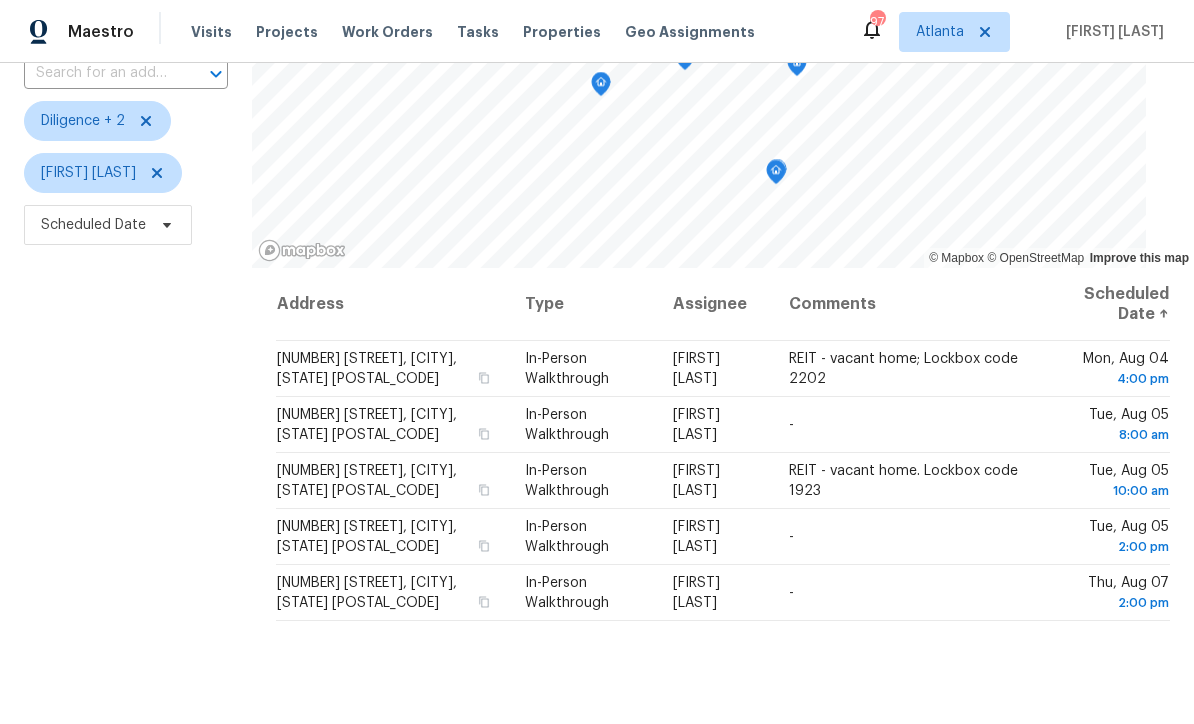 click on "8654 Ashley Way, Douglasville, GA 30134" at bounding box center (367, 369) 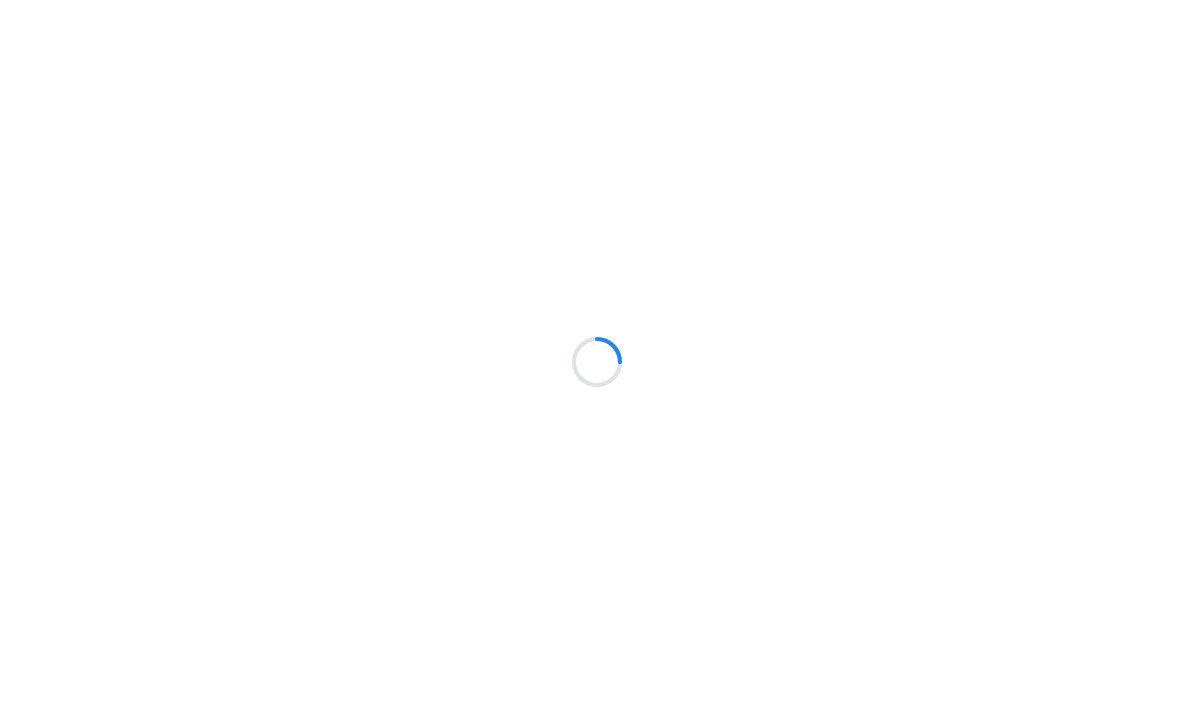 scroll, scrollTop: 0, scrollLeft: 0, axis: both 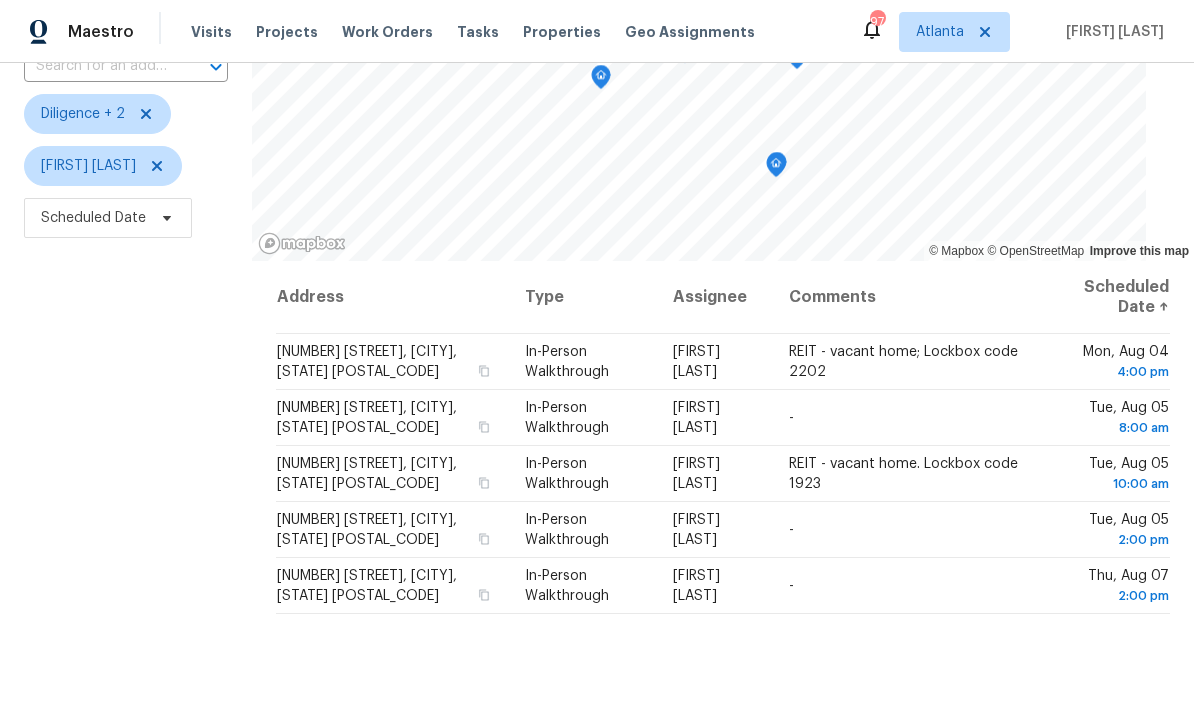 click 